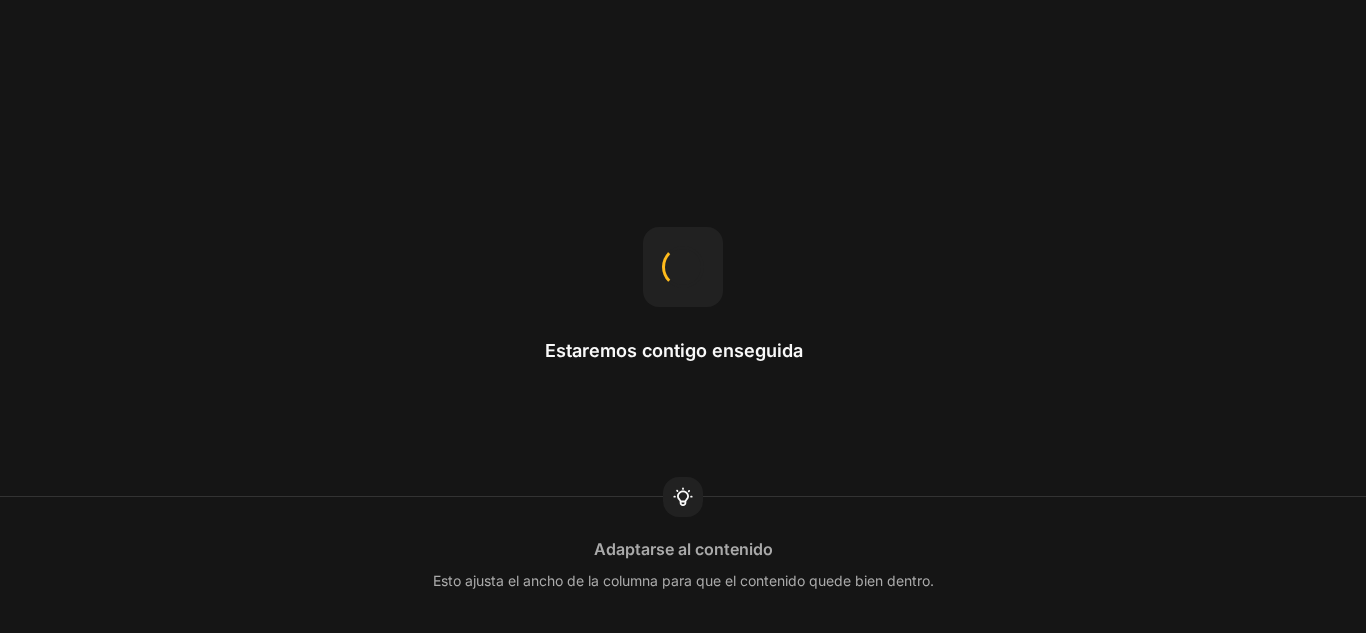 scroll, scrollTop: 0, scrollLeft: 0, axis: both 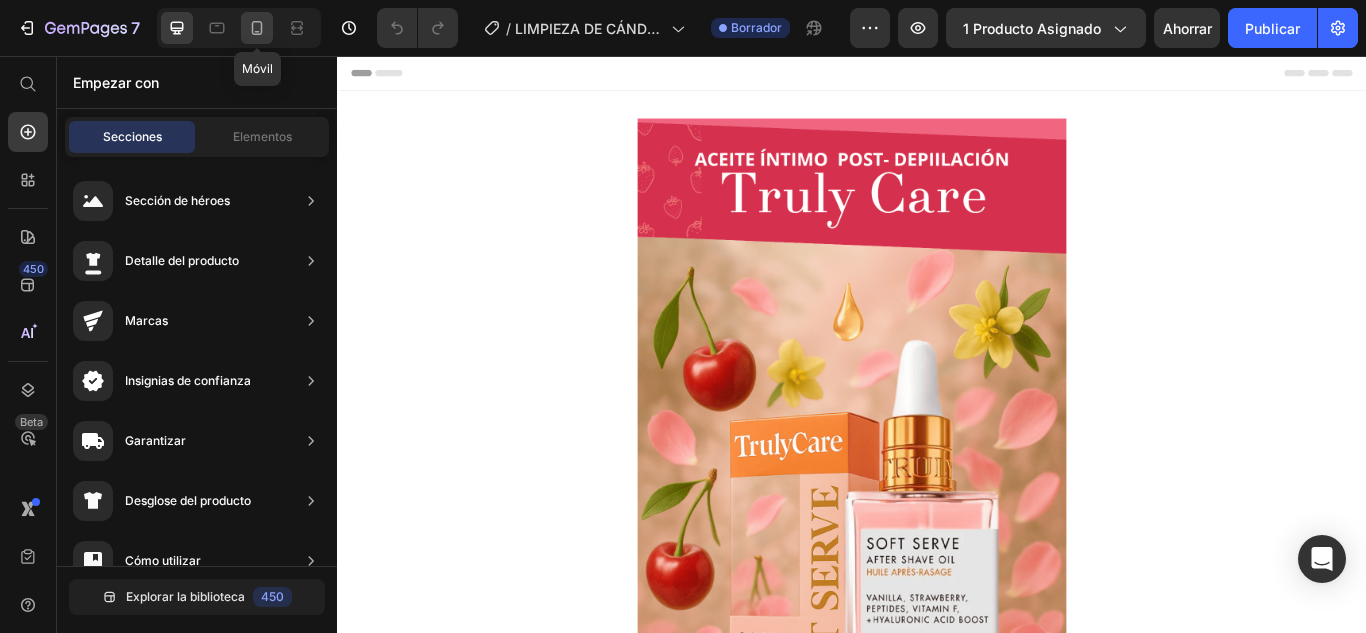 click 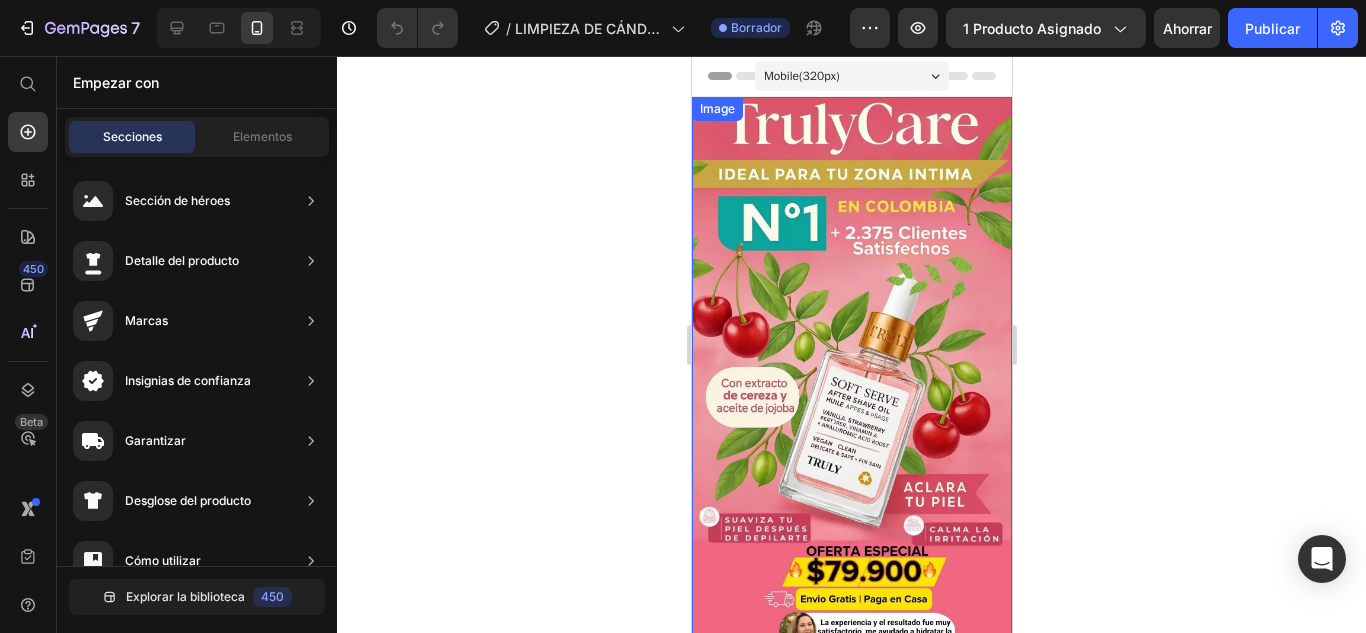 click at bounding box center [851, 381] 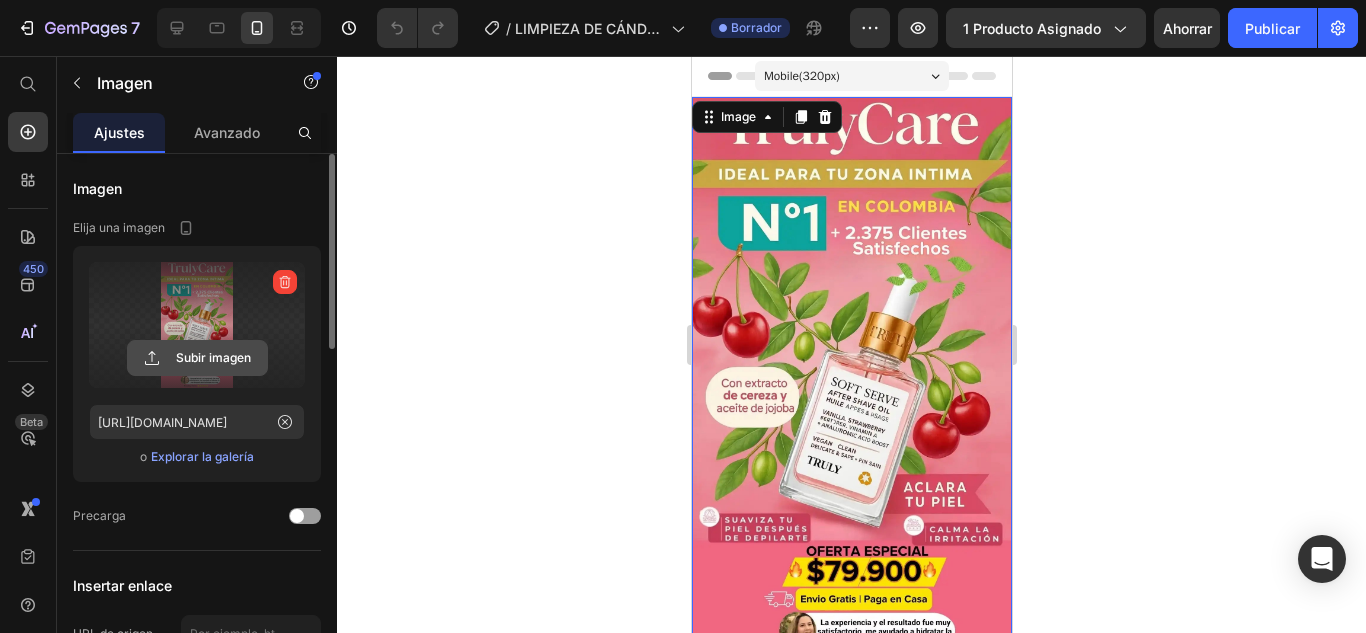 click 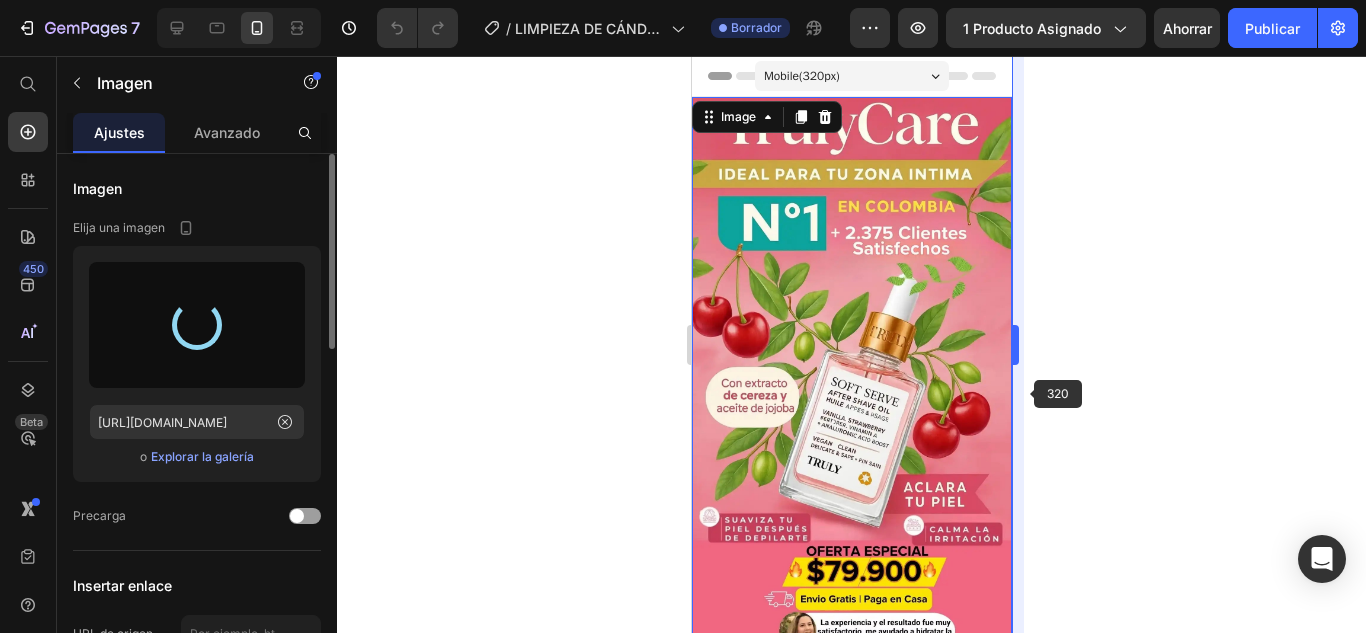 type on "[URL][DOMAIN_NAME]" 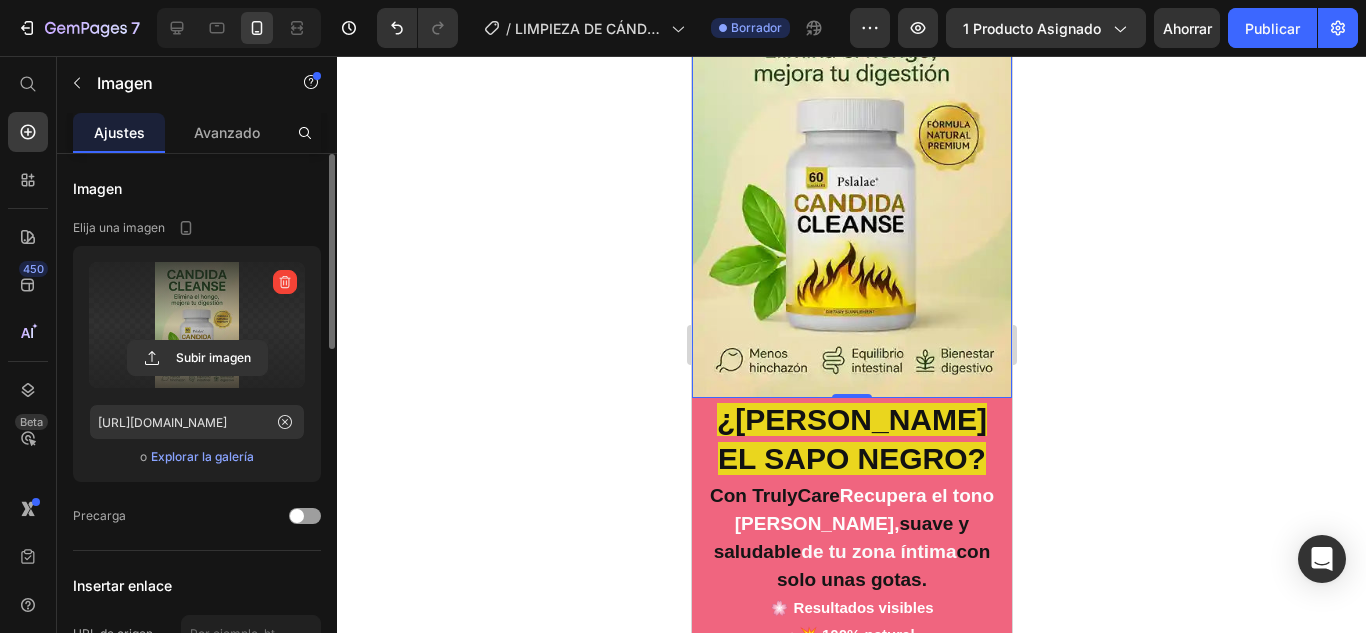 scroll, scrollTop: 300, scrollLeft: 0, axis: vertical 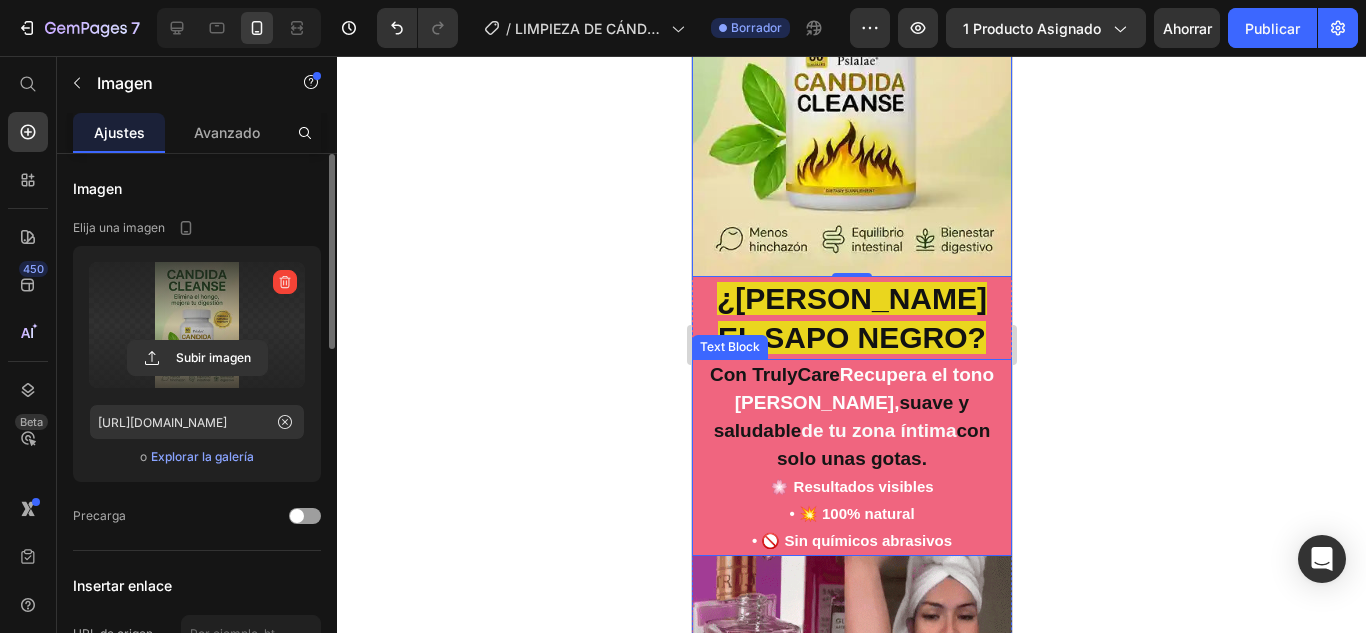 click on "Con TrulyCare  Recupera el tono [PERSON_NAME] ,  suave y saludable  de tu zona íntima  con solo unas gotas. 🌸 Resultados visibles" at bounding box center (851, 430) 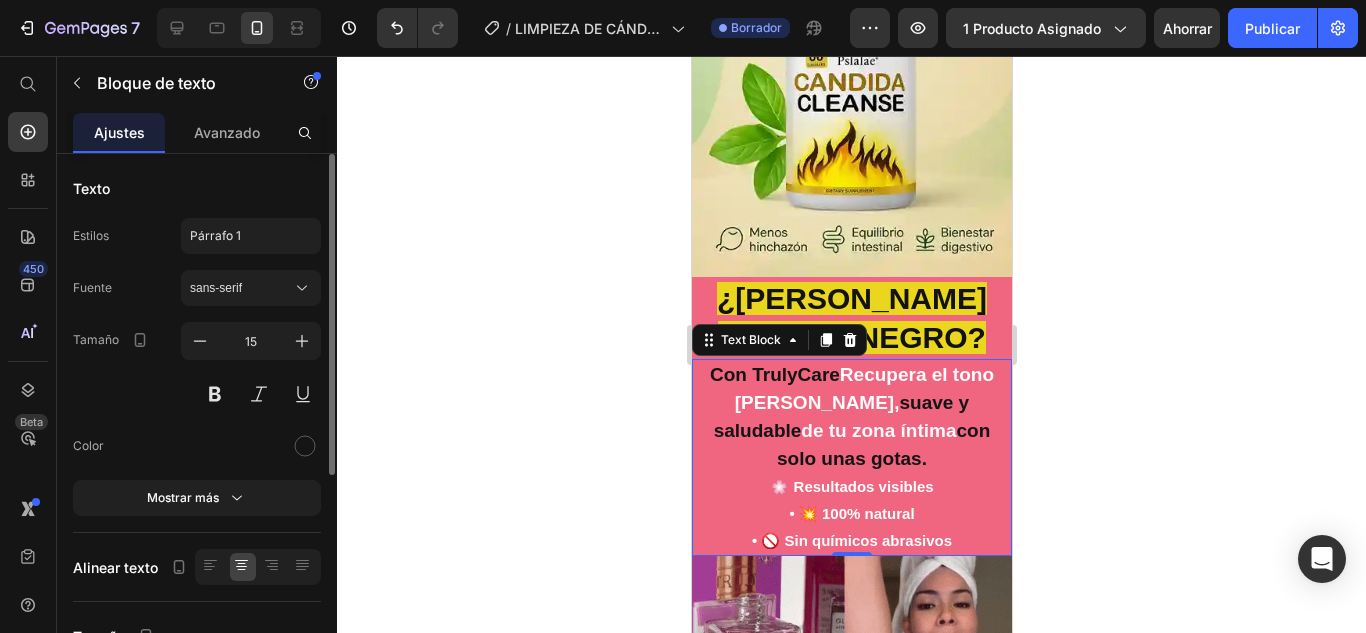 click 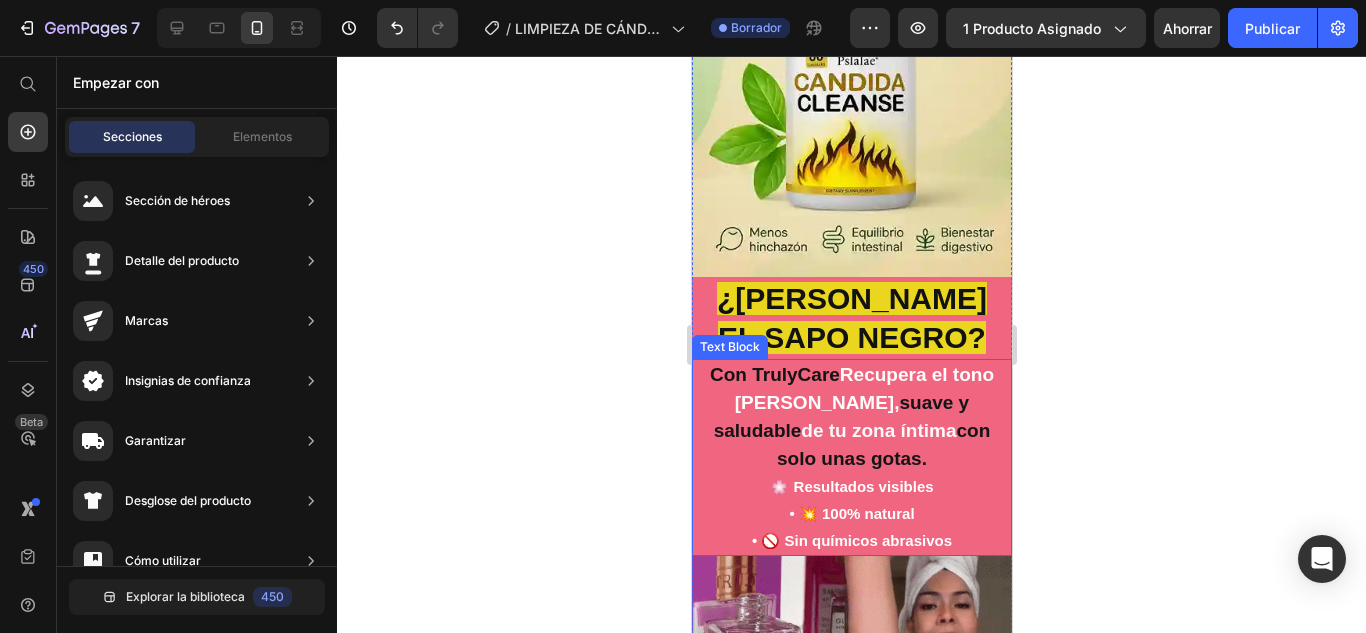 click on "🌸 Resultados visibles" at bounding box center (850, 486) 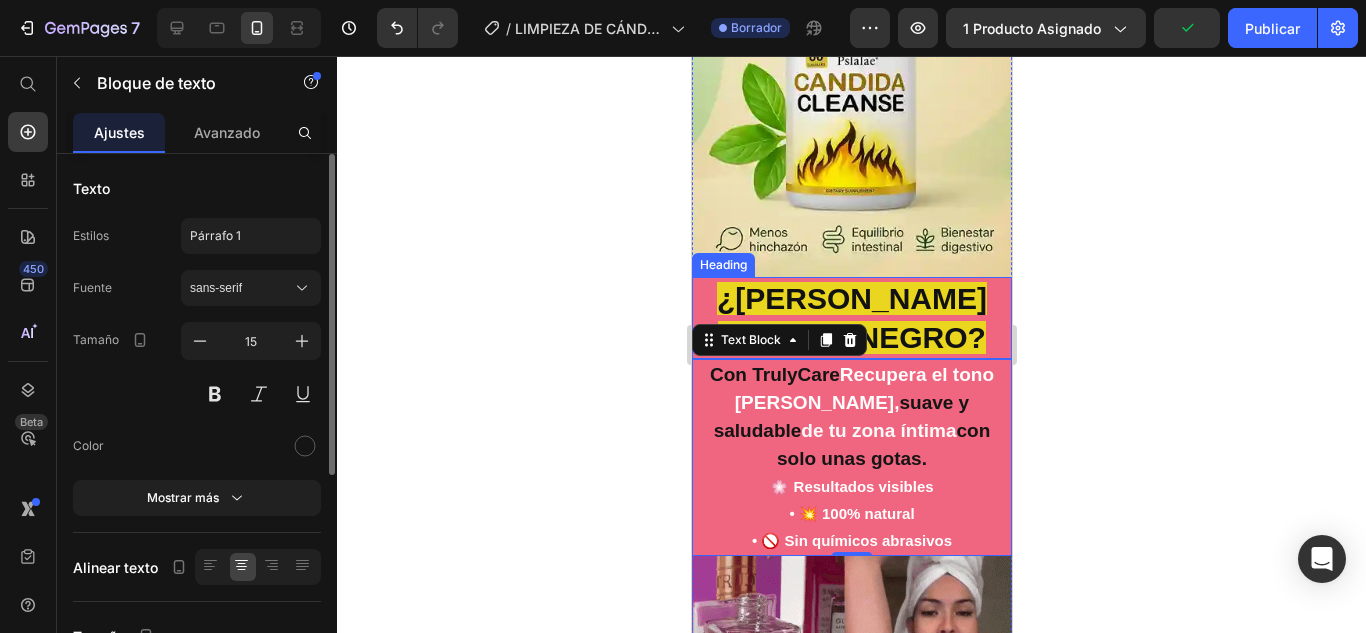 click on "¿[PERSON_NAME] EL SAPO NEGRO?" at bounding box center (851, 318) 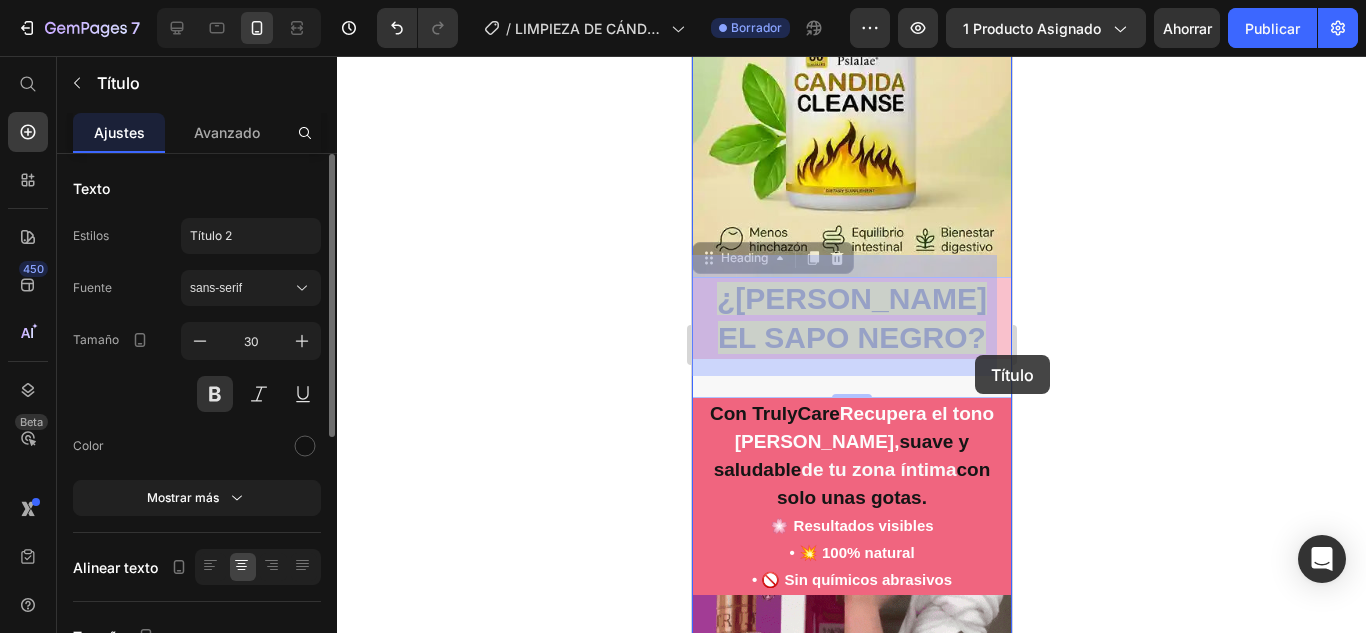 drag, startPoint x: 974, startPoint y: 294, endPoint x: 1704, endPoint y: 395, distance: 736.95386 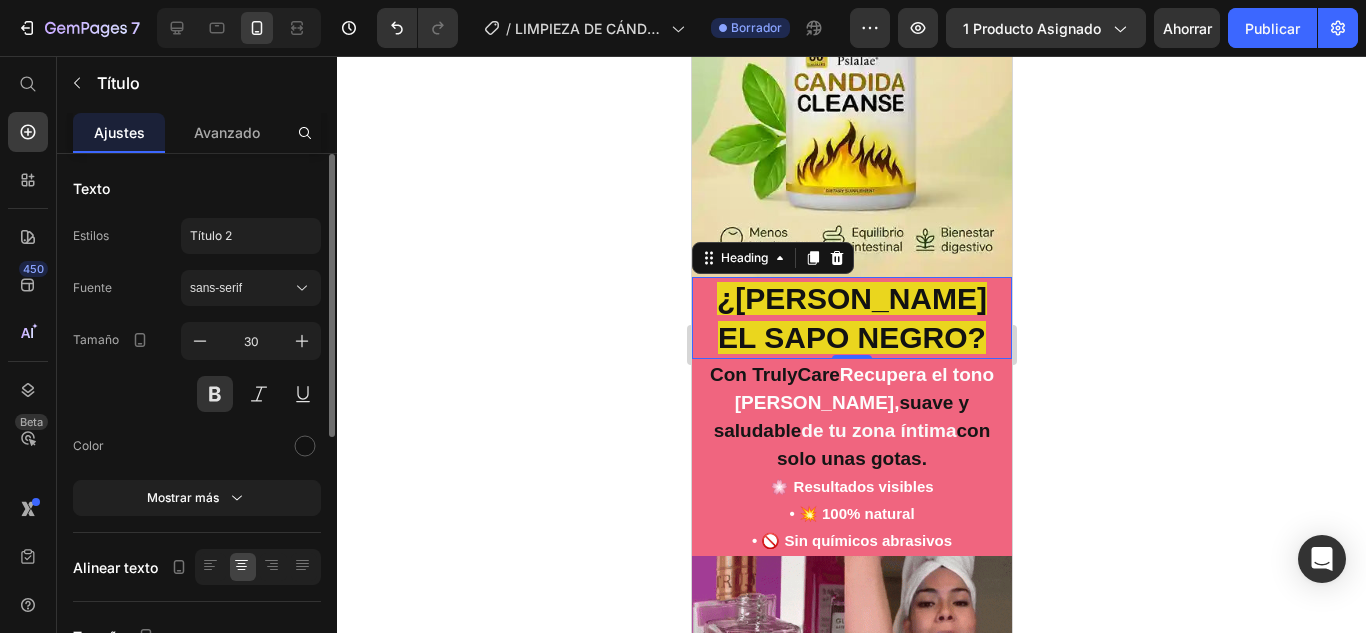 click 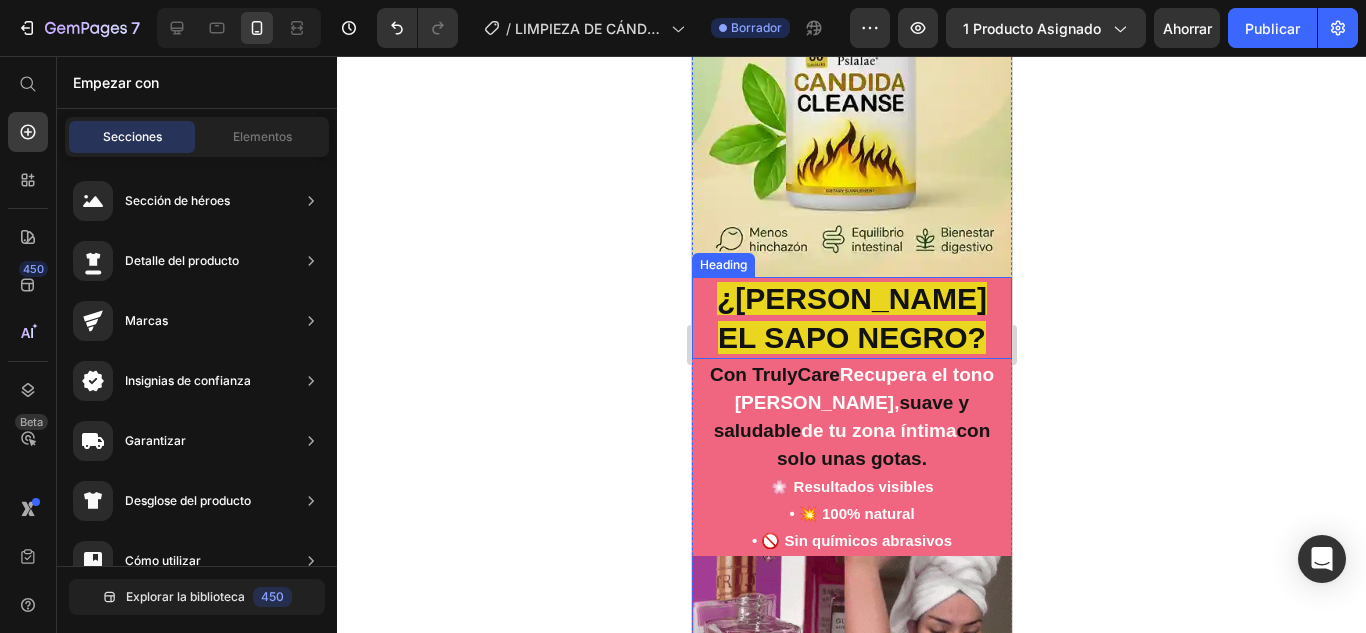 click on "⁠⁠⁠⁠⁠⁠⁠ ¿[PERSON_NAME] EL SAPO NEGRO?" at bounding box center [851, 318] 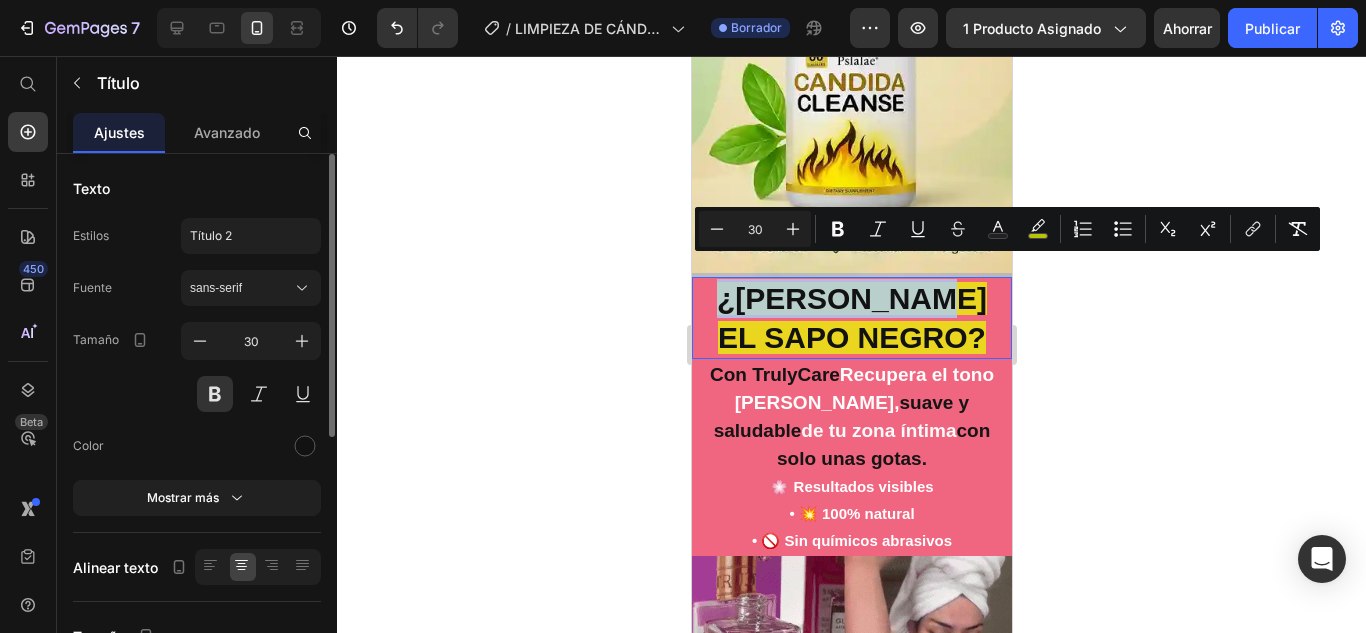 drag, startPoint x: 710, startPoint y: 280, endPoint x: 713, endPoint y: 329, distance: 49.09175 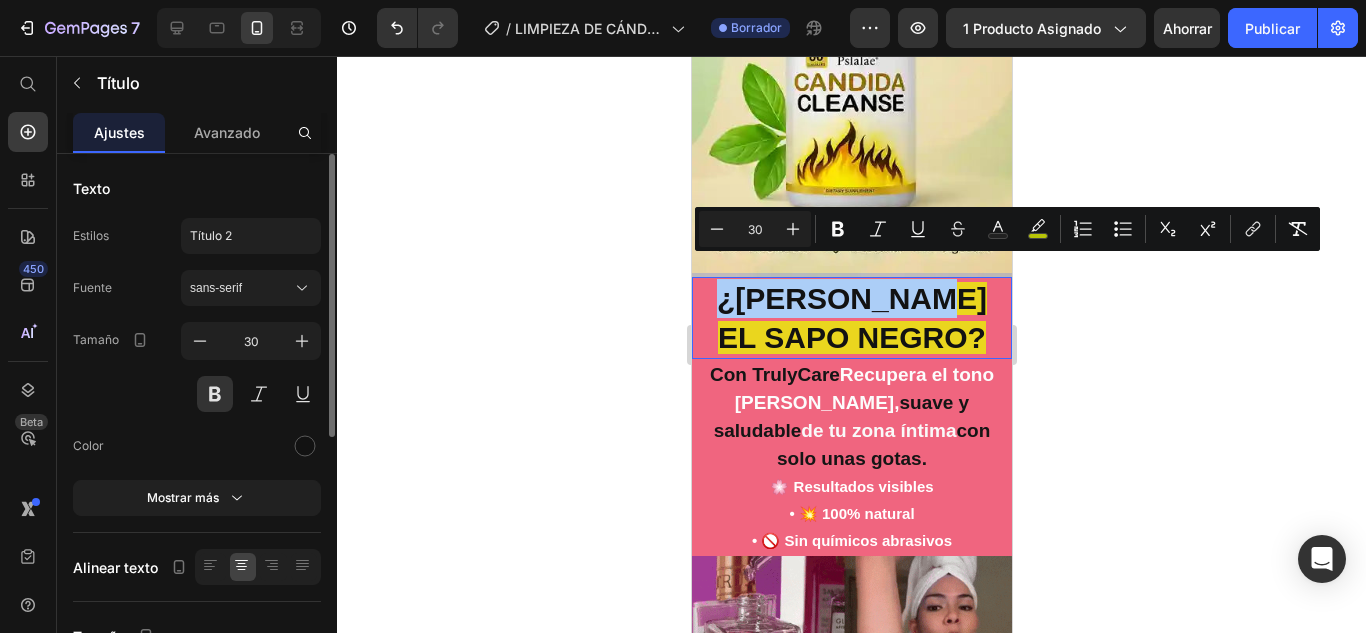 click 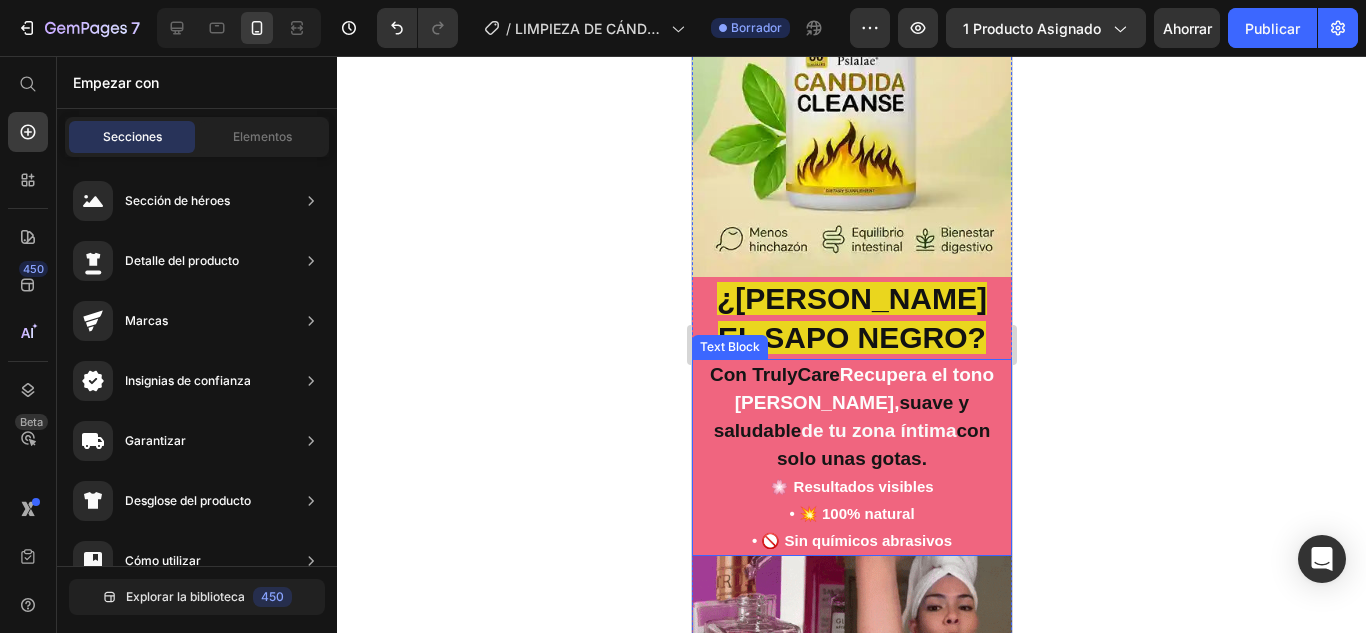 click on "de tu zona íntima" at bounding box center (877, 430) 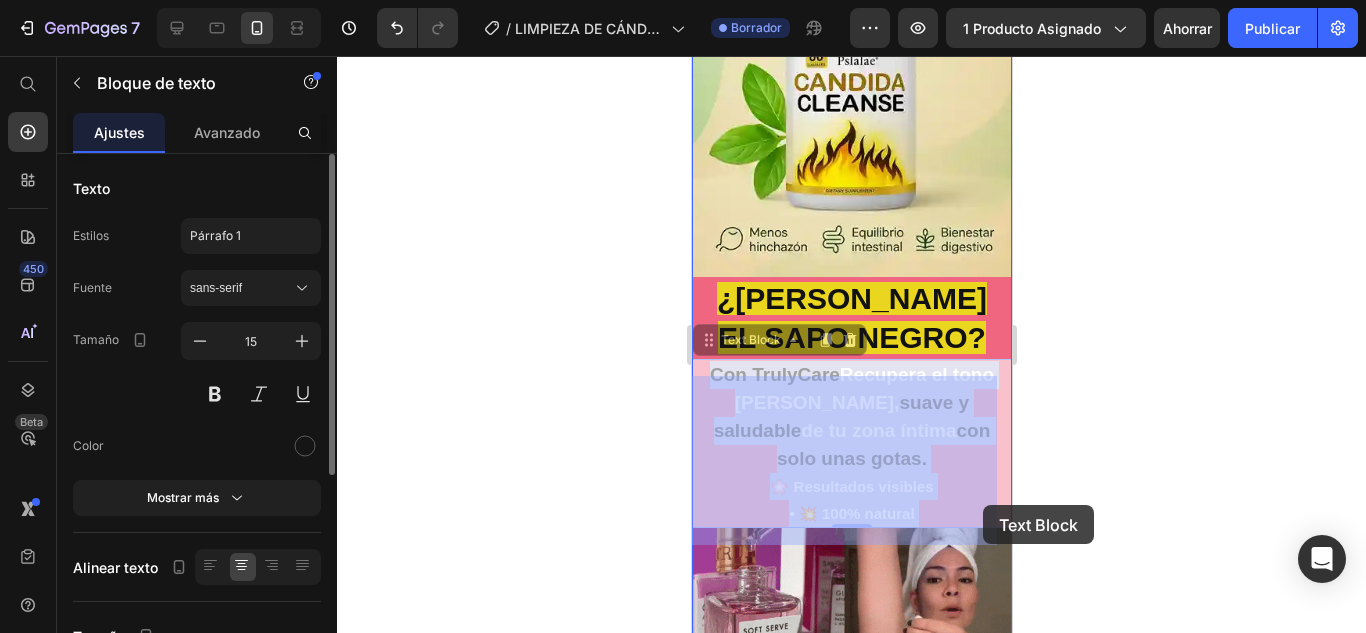 drag, startPoint x: 978, startPoint y: 462, endPoint x: 1770, endPoint y: 552, distance: 797.0972 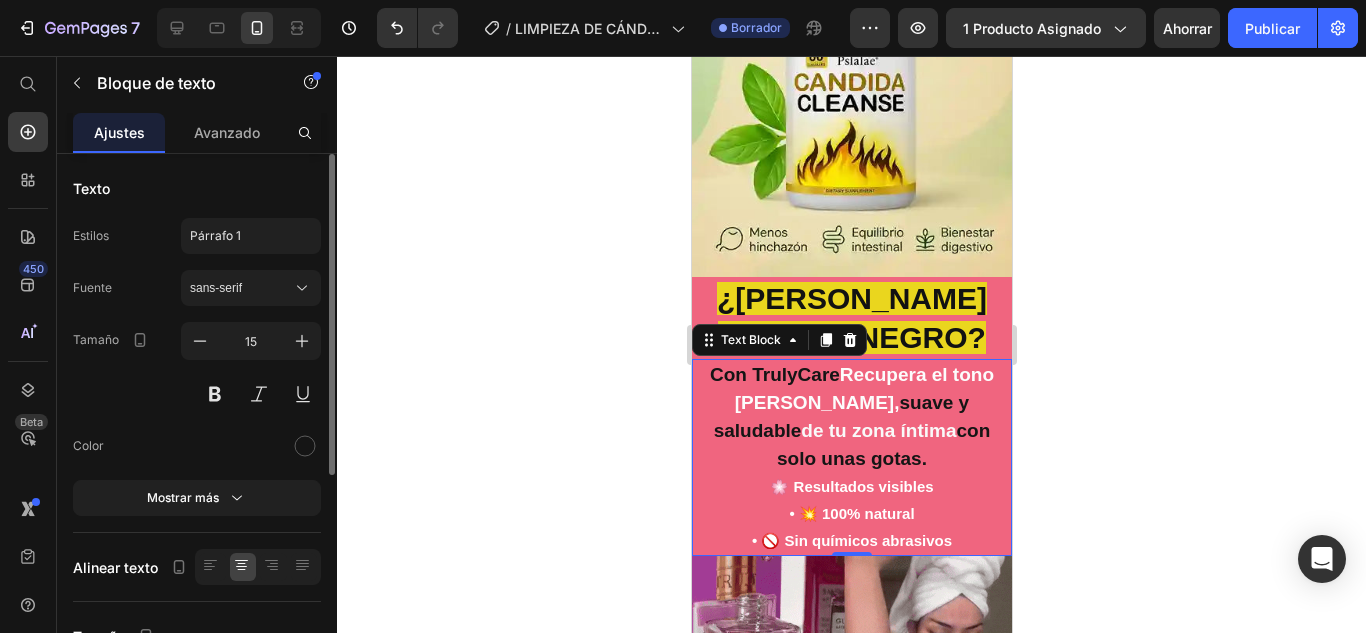 click 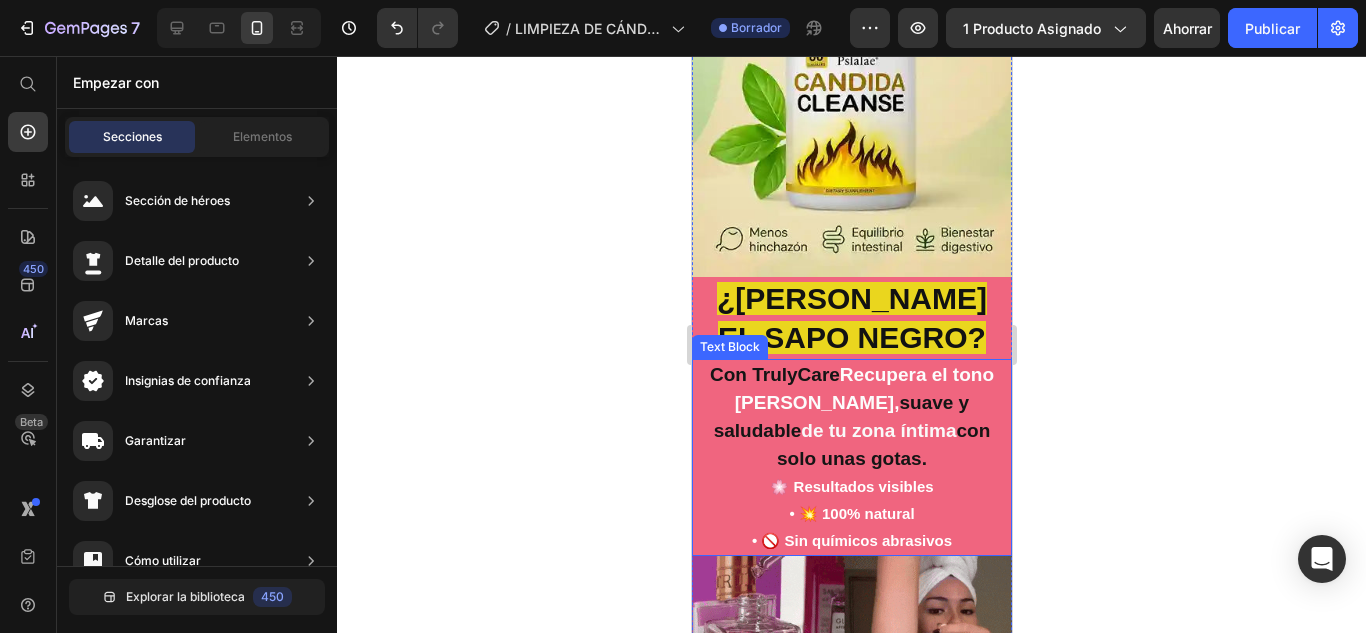 click on "Con TrulyCare  Recupera el tono [PERSON_NAME] ,  suave y saludable  de tu zona íntima  con solo unas gotas. 🌸 Resultados visibles" at bounding box center [851, 430] 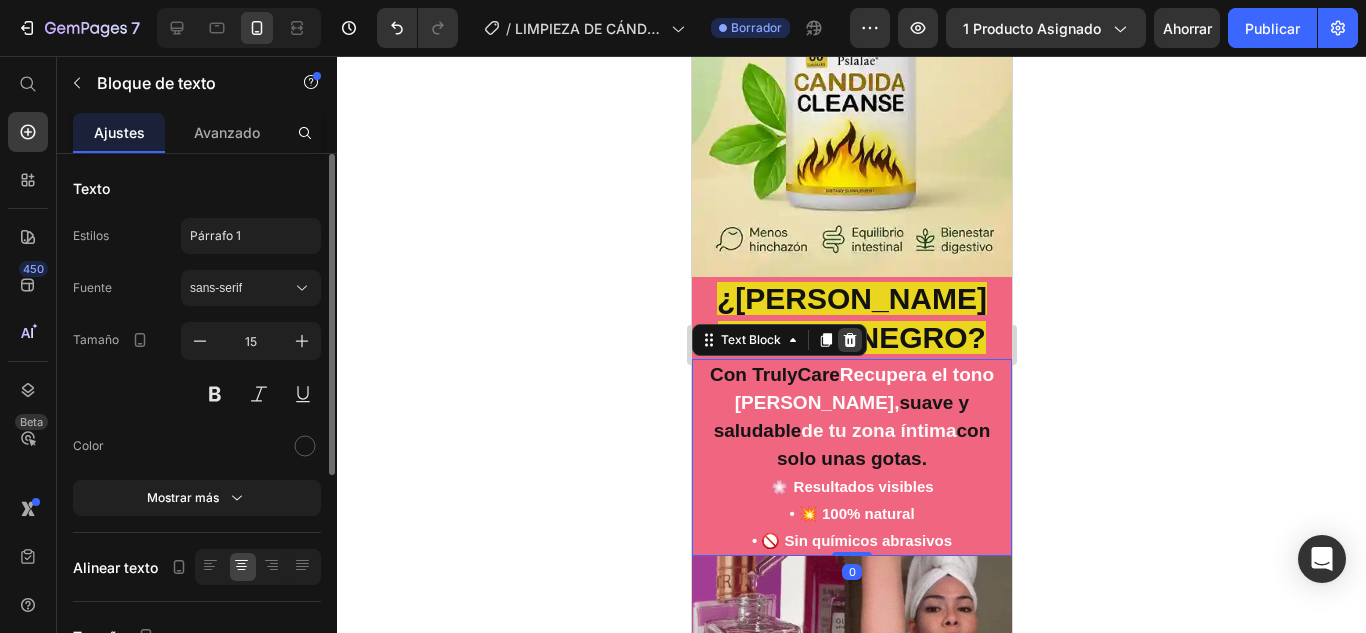 click 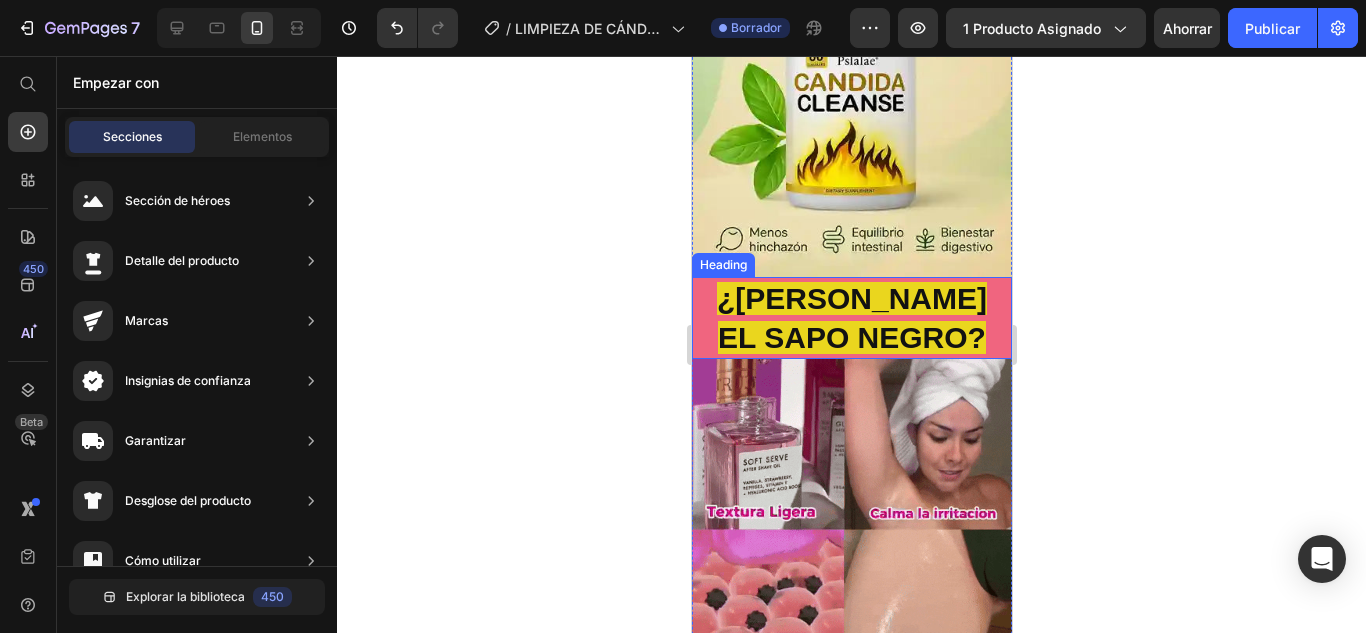 click on "⁠⁠⁠⁠⁠⁠⁠ ¿[PERSON_NAME] EL SAPO NEGRO?" at bounding box center [851, 318] 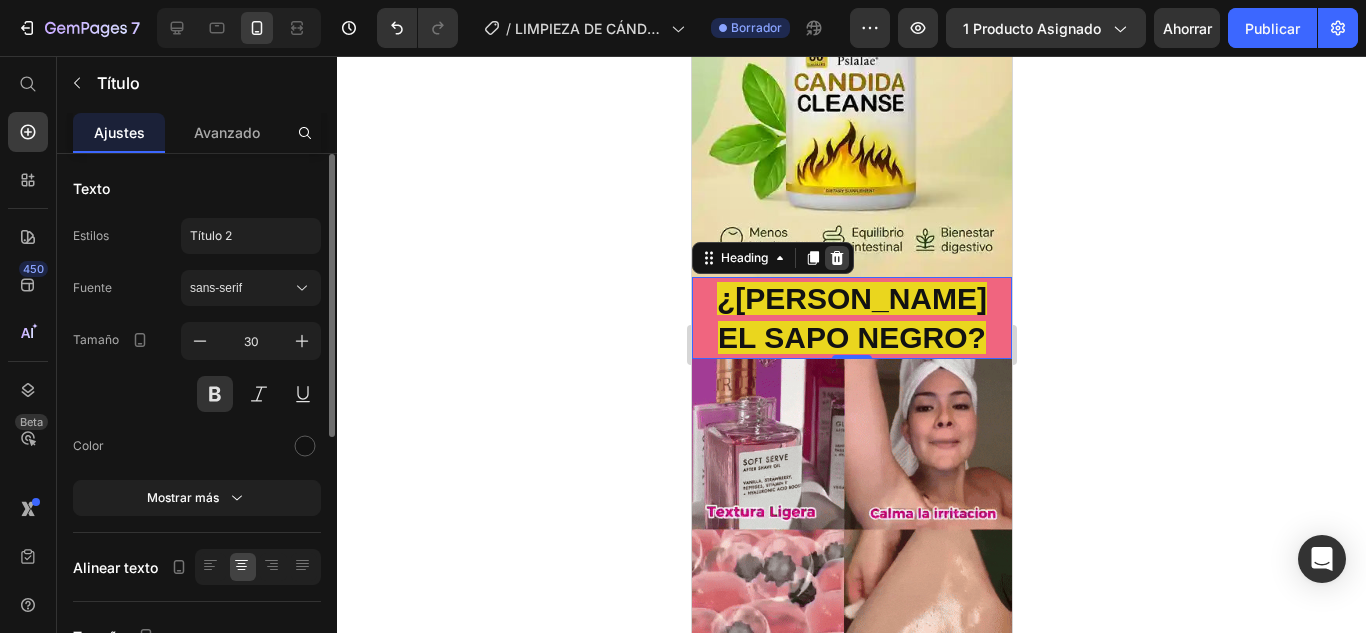 click 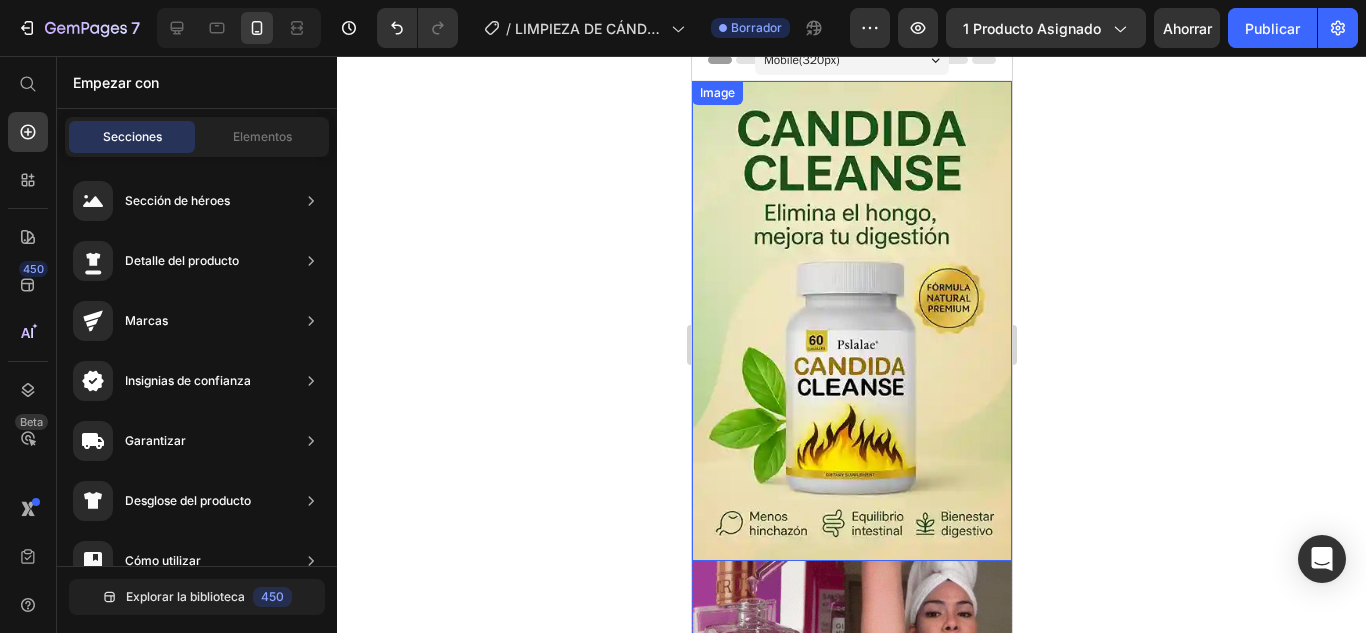 scroll, scrollTop: 0, scrollLeft: 0, axis: both 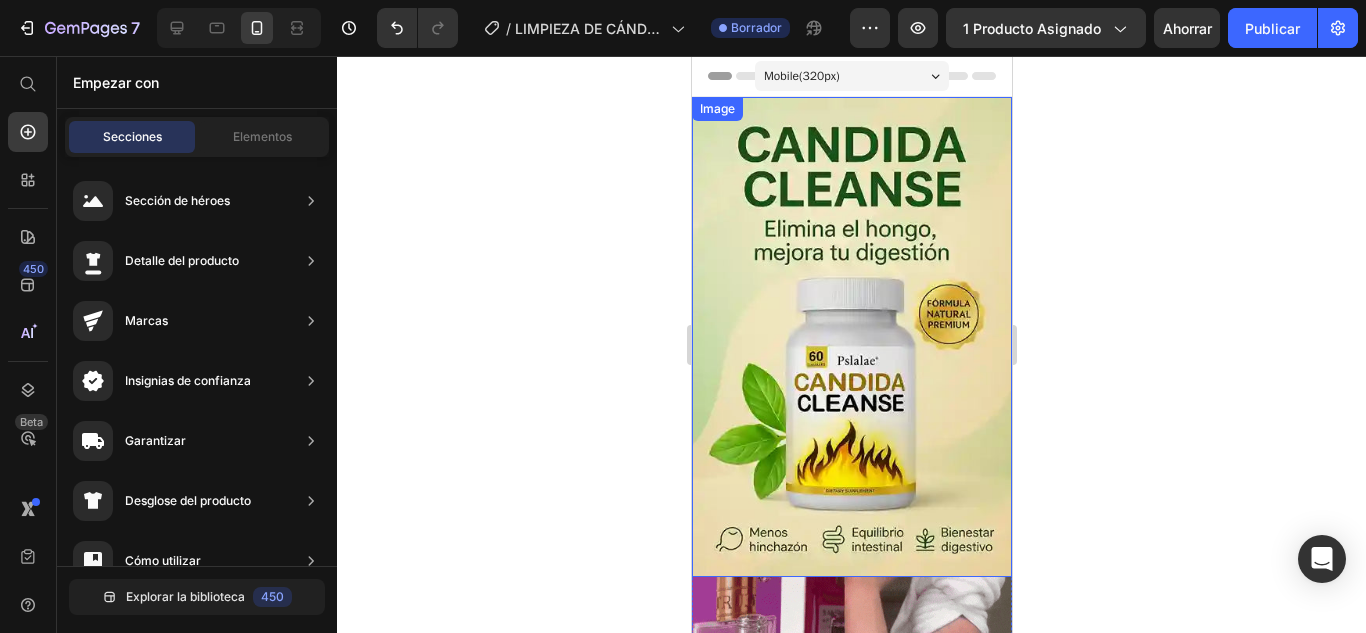 click at bounding box center [851, 337] 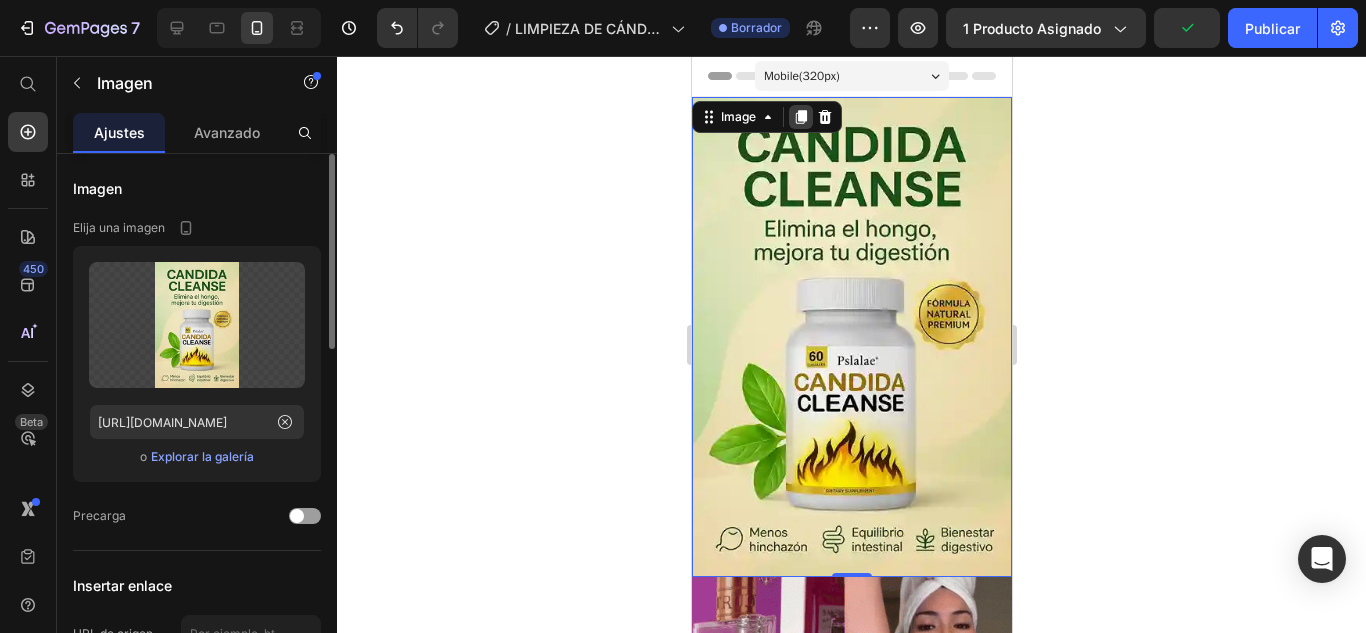 click 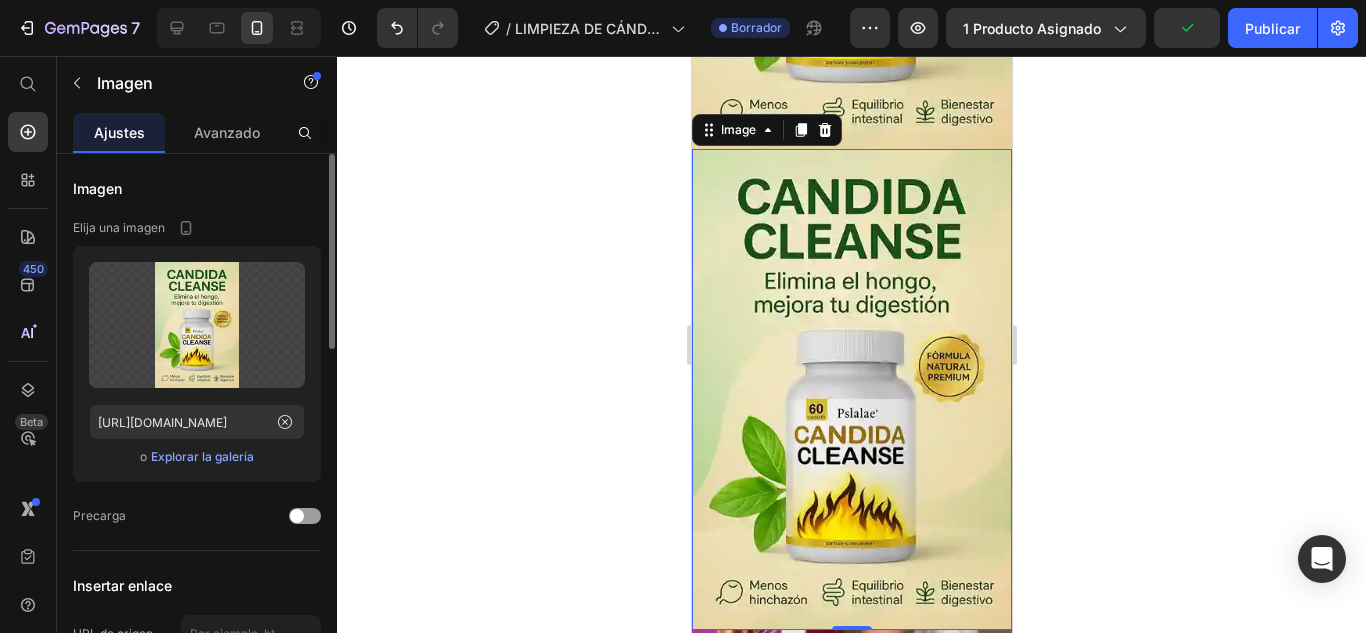 scroll, scrollTop: 429, scrollLeft: 0, axis: vertical 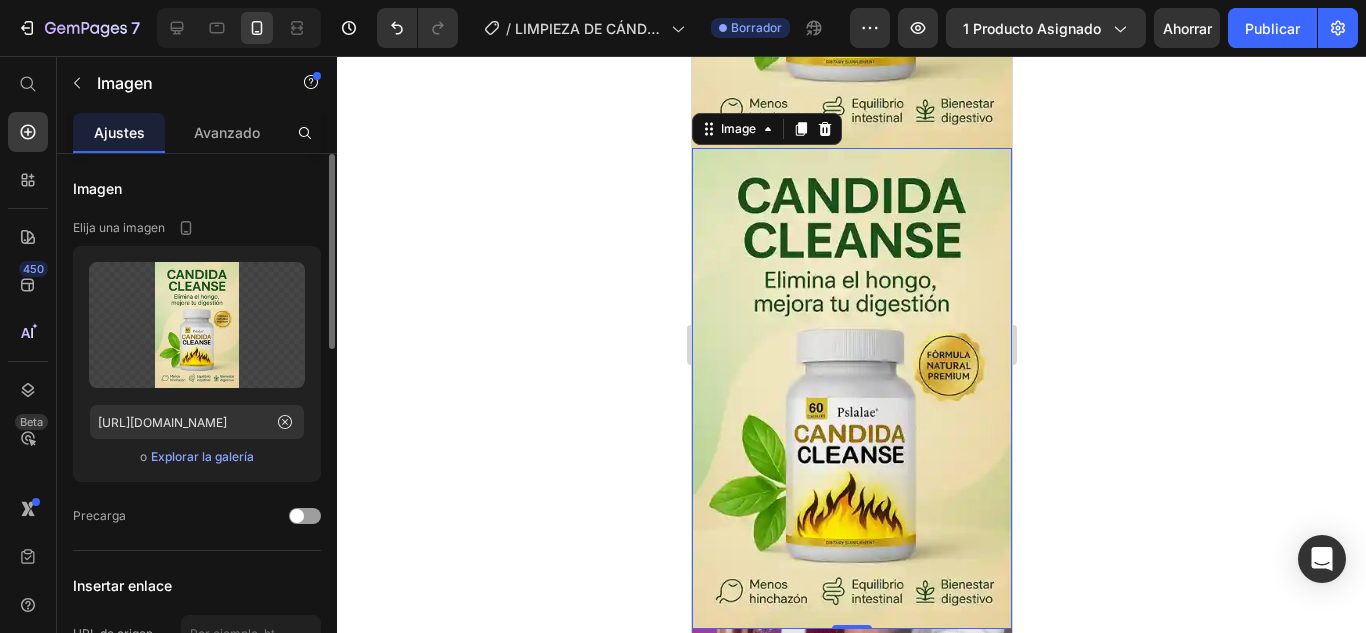 click at bounding box center (851, 388) 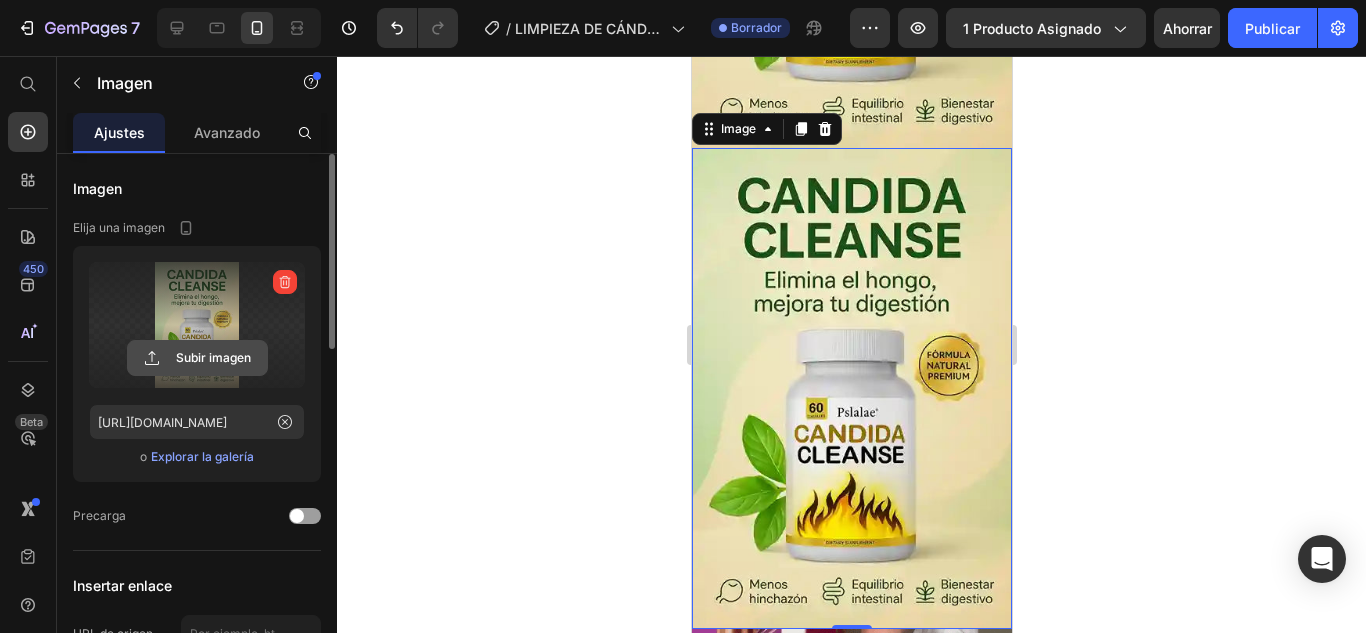 click 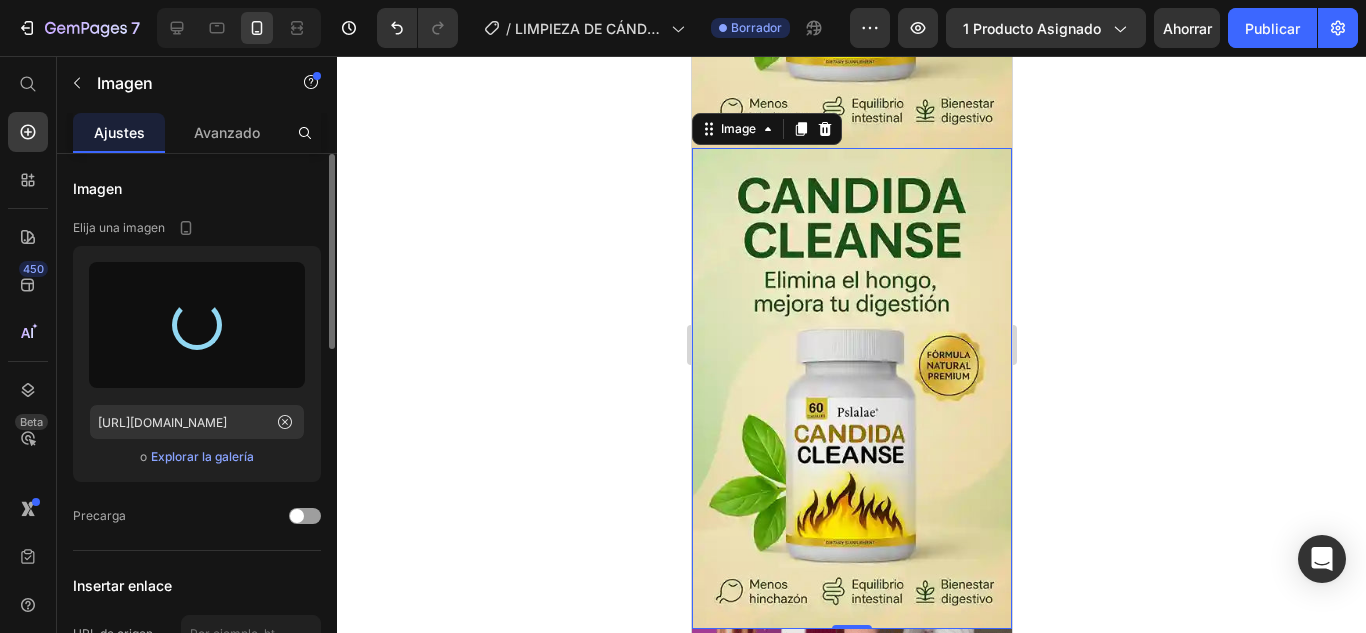 type on "[URL][DOMAIN_NAME]" 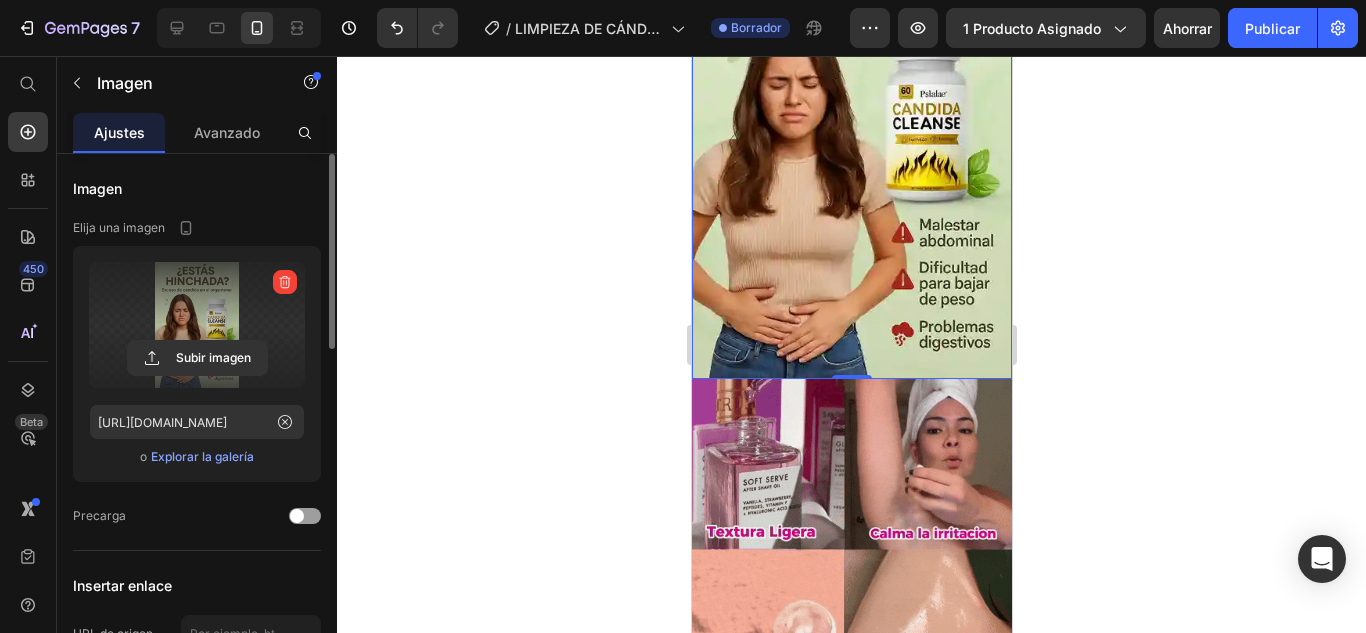 scroll, scrollTop: 729, scrollLeft: 0, axis: vertical 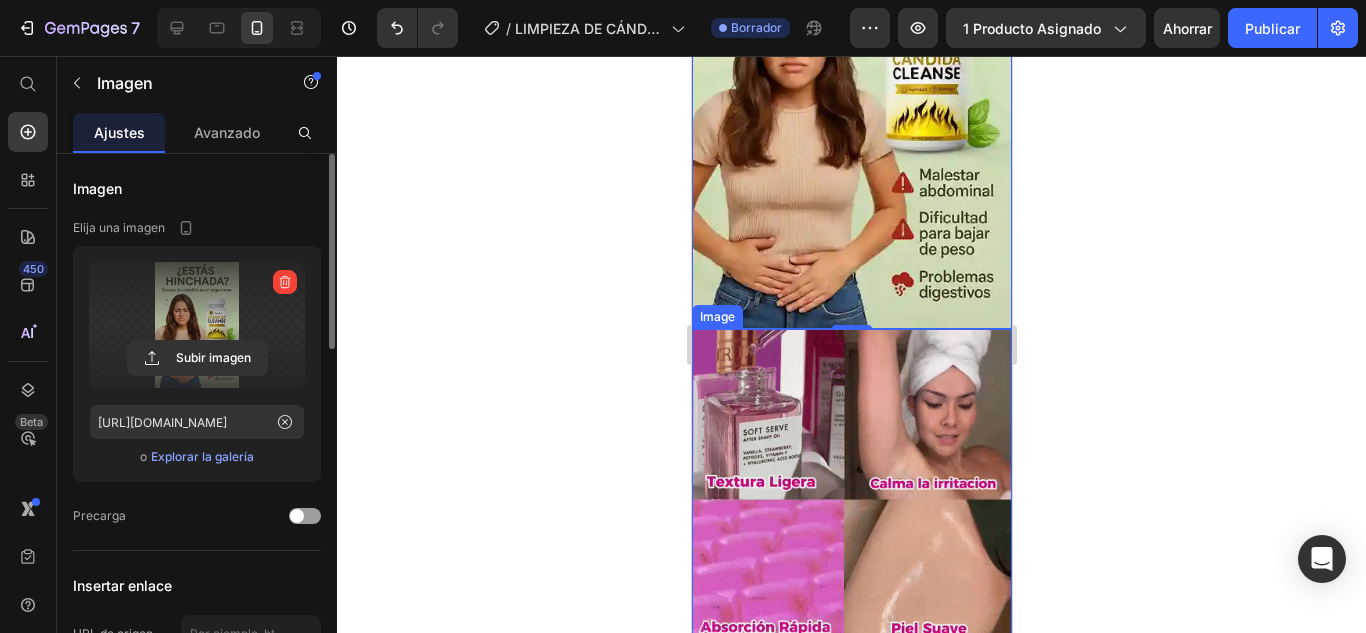 click at bounding box center [851, 489] 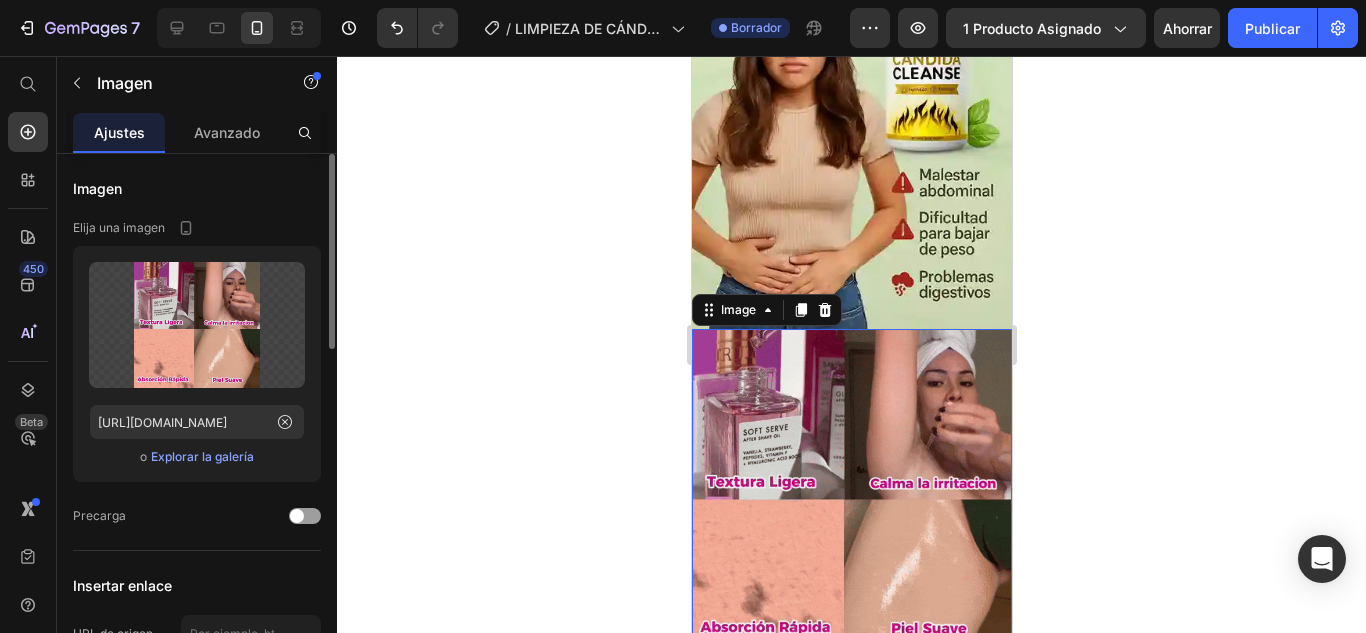 click at bounding box center [851, 489] 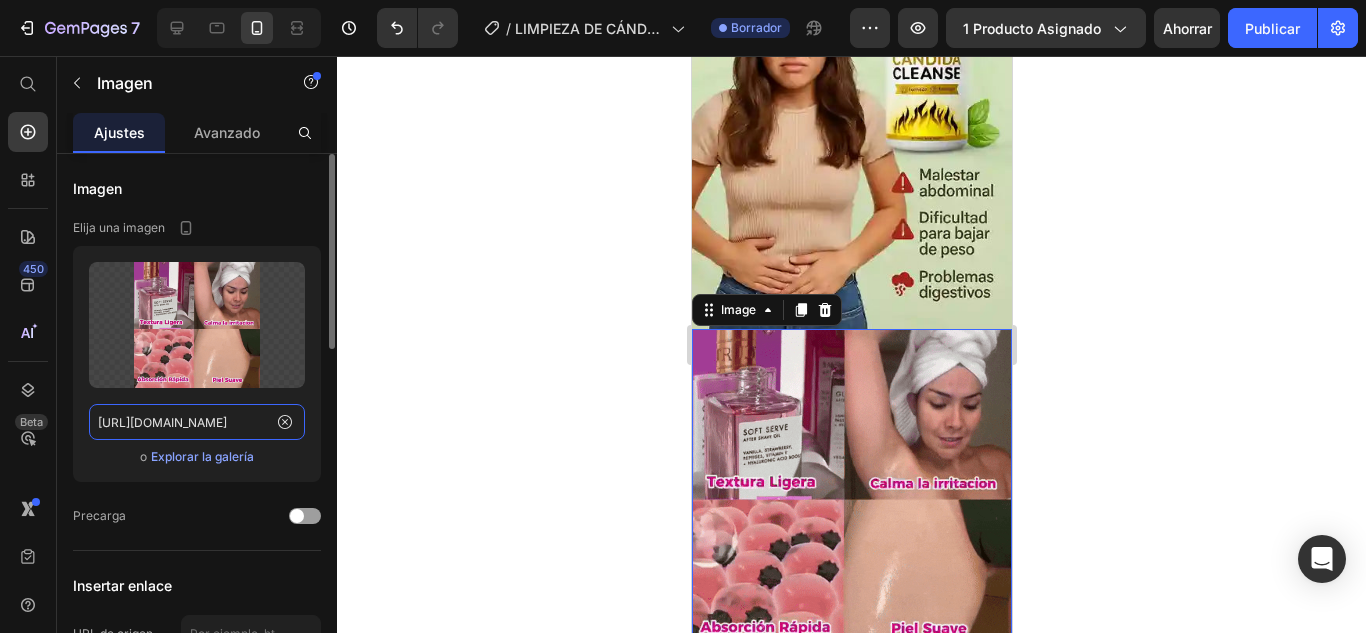 click on "[URL][DOMAIN_NAME]" 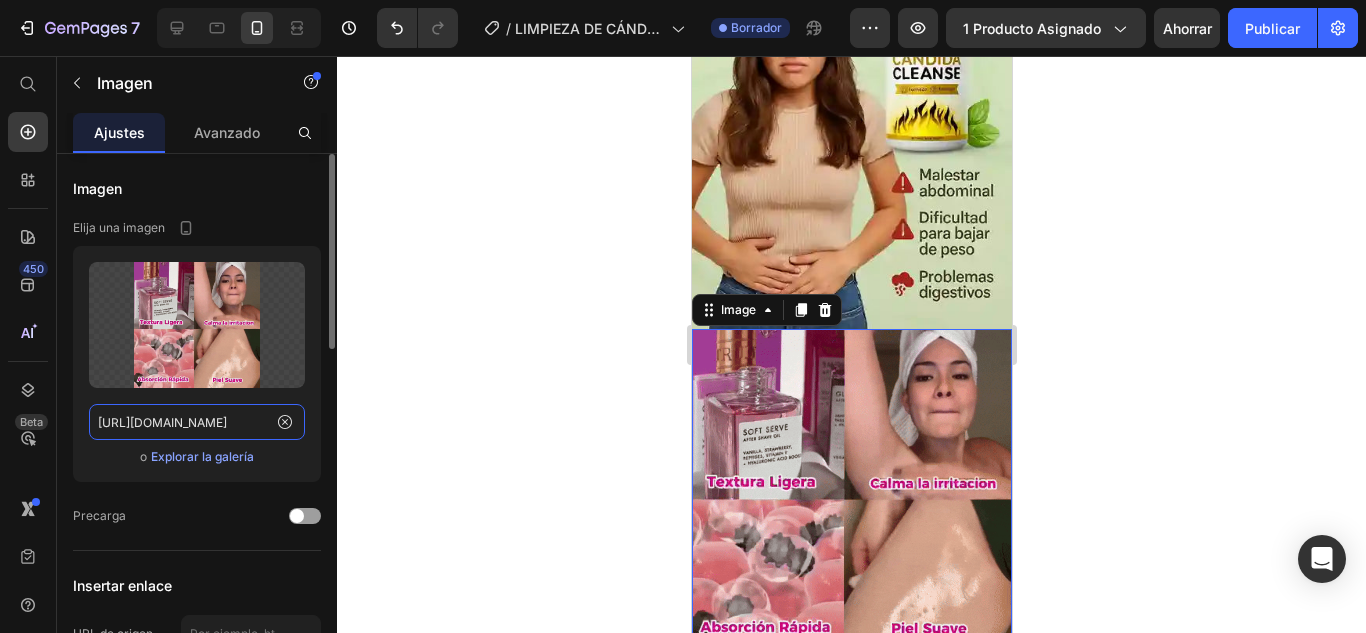 paste on "[DOMAIN_NAME][URL]" 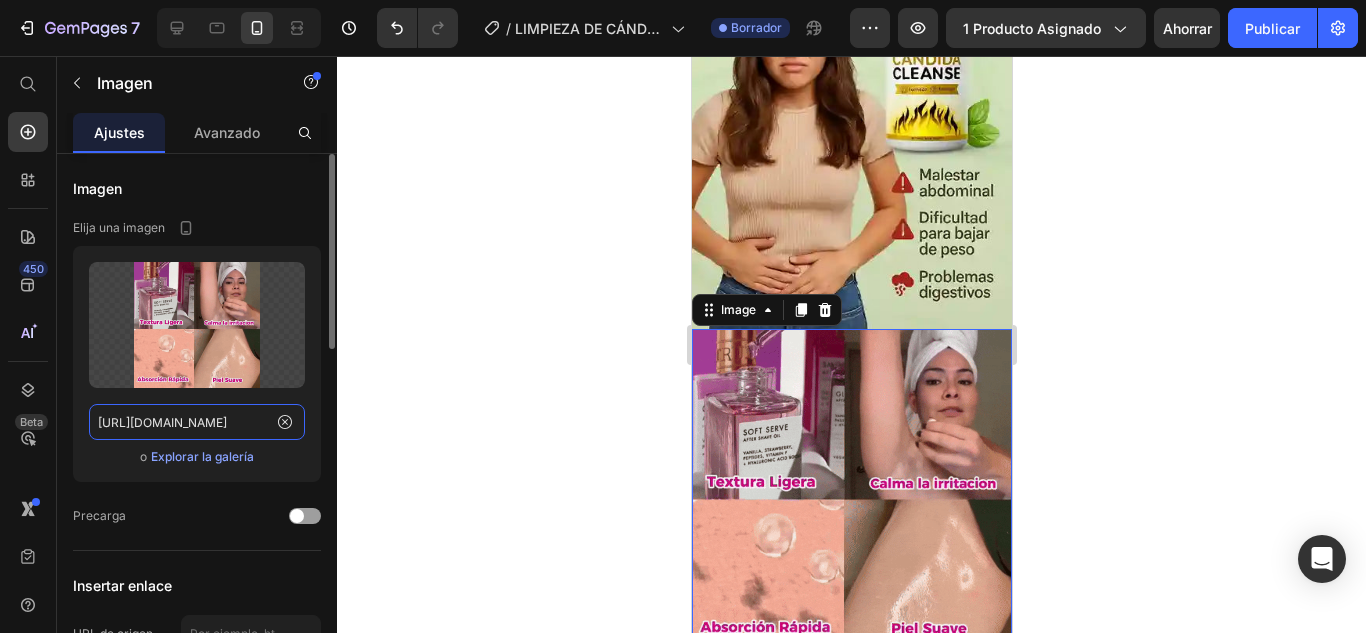 type on "[URL][DOMAIN_NAME]" 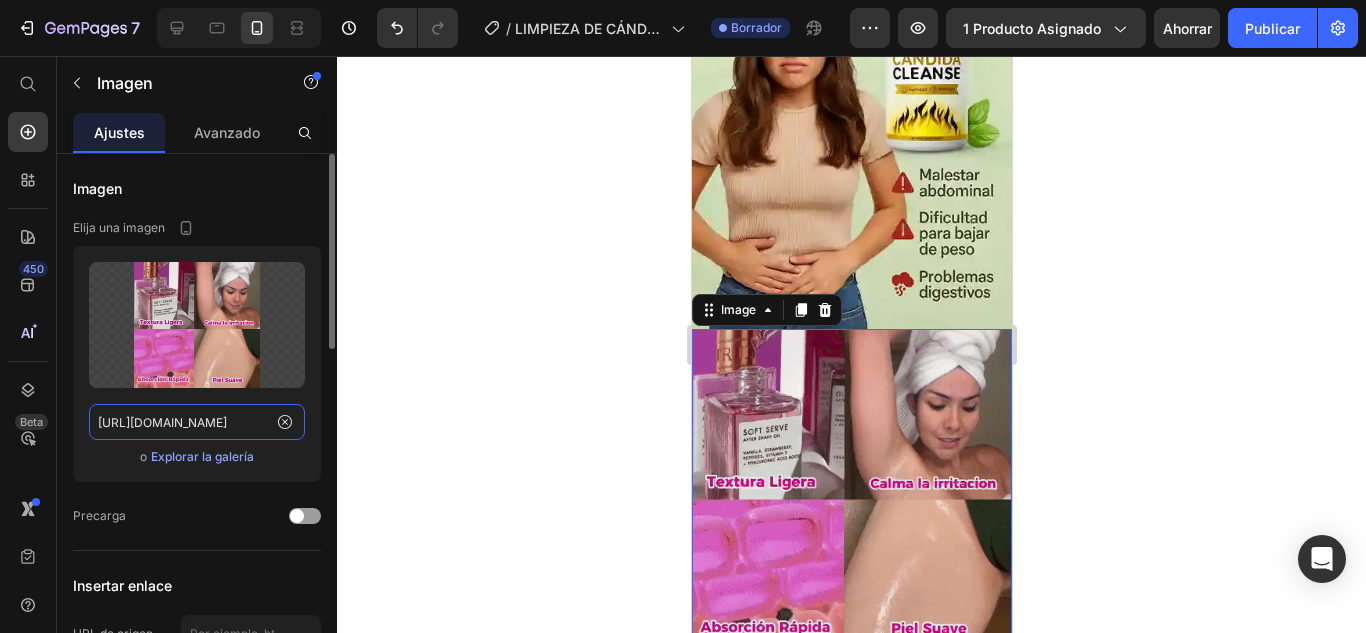 scroll, scrollTop: 0, scrollLeft: 1016, axis: horizontal 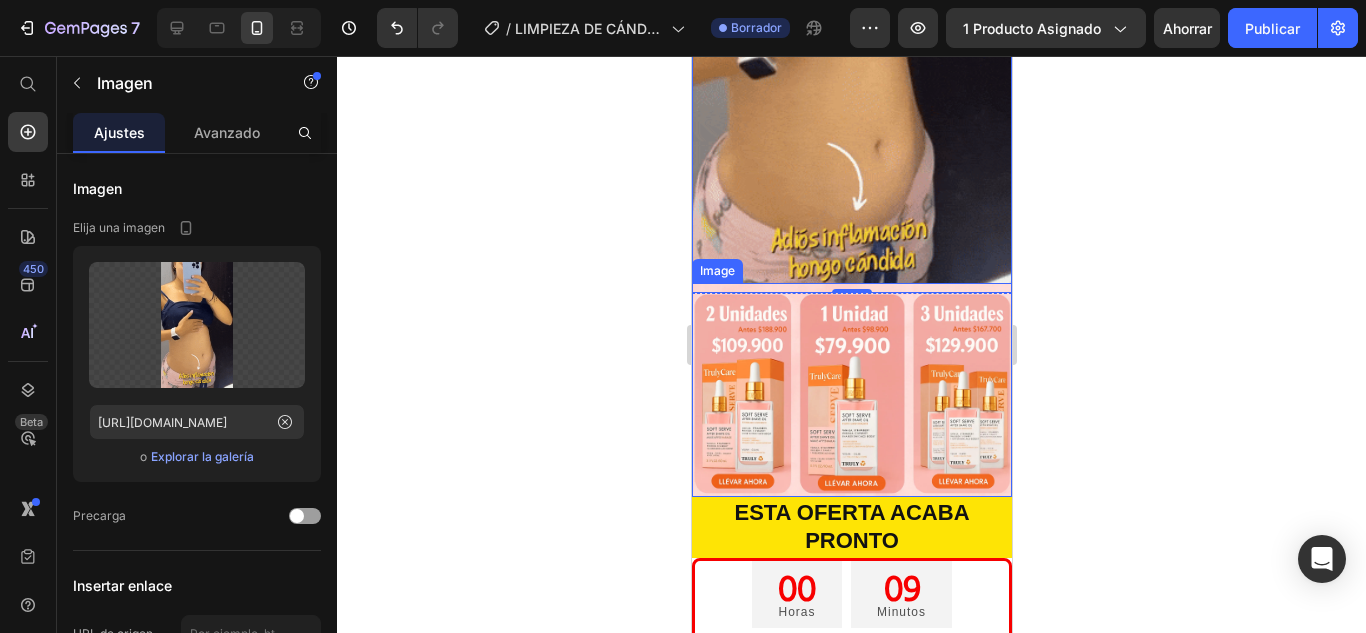click at bounding box center [851, 389] 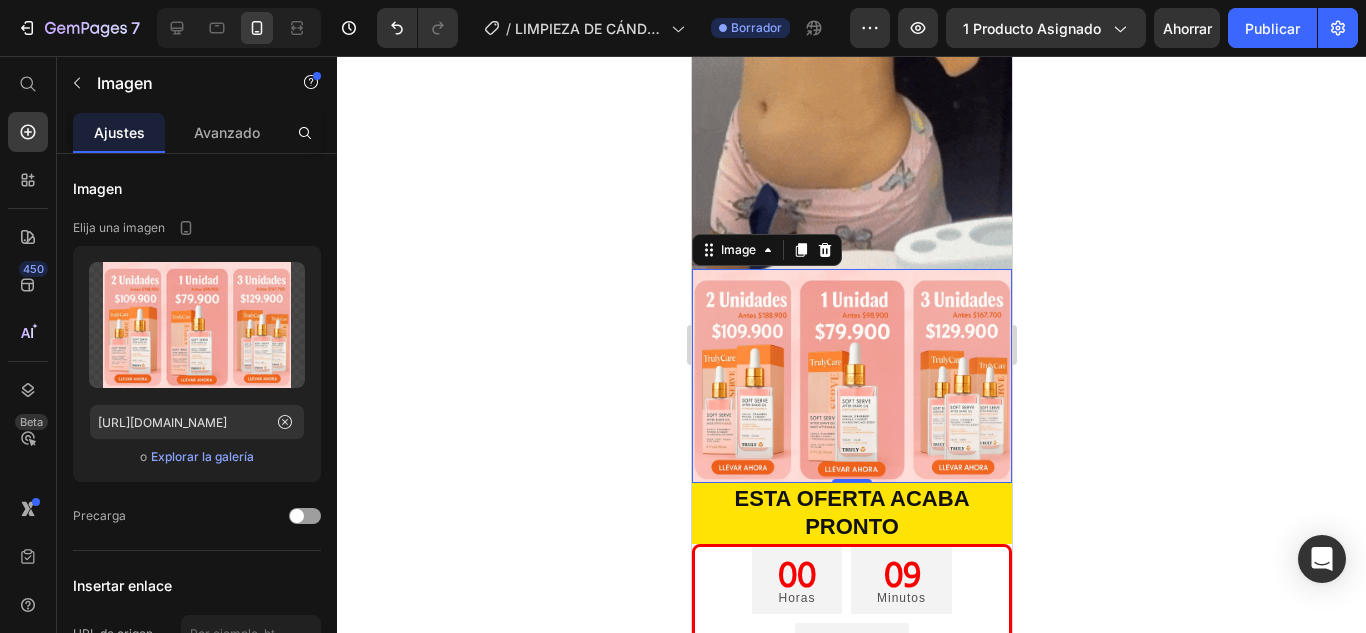 scroll, scrollTop: 1400, scrollLeft: 0, axis: vertical 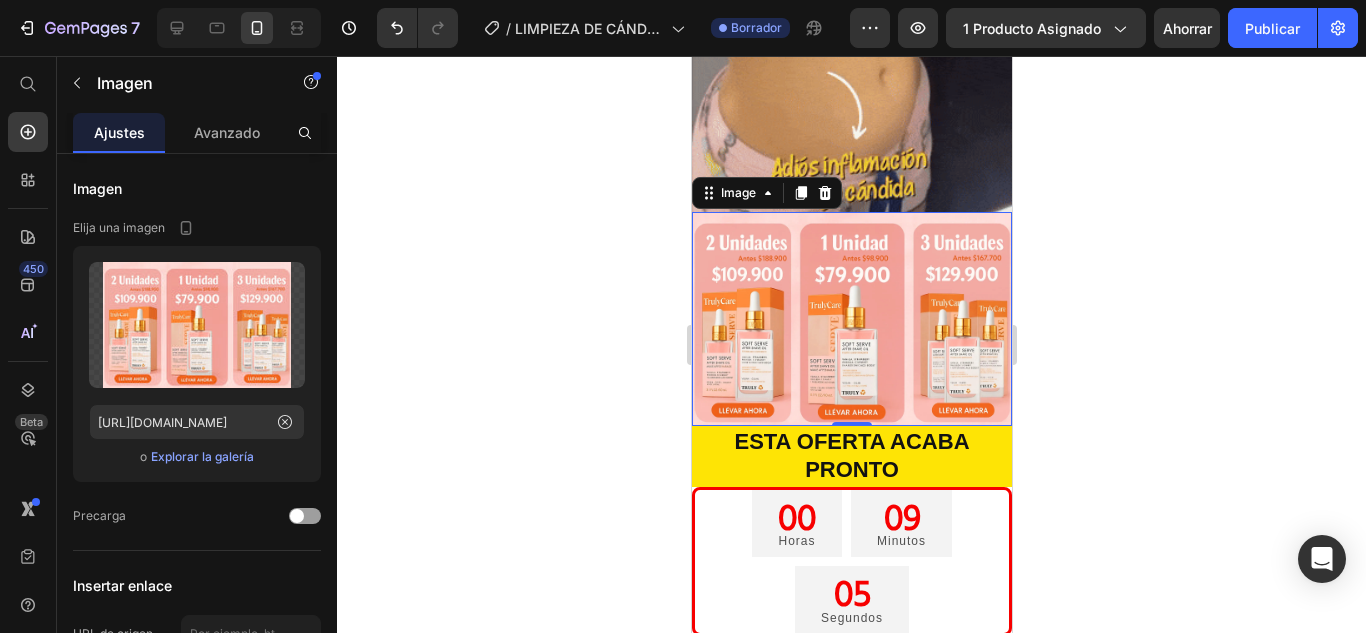 click at bounding box center (851, 318) 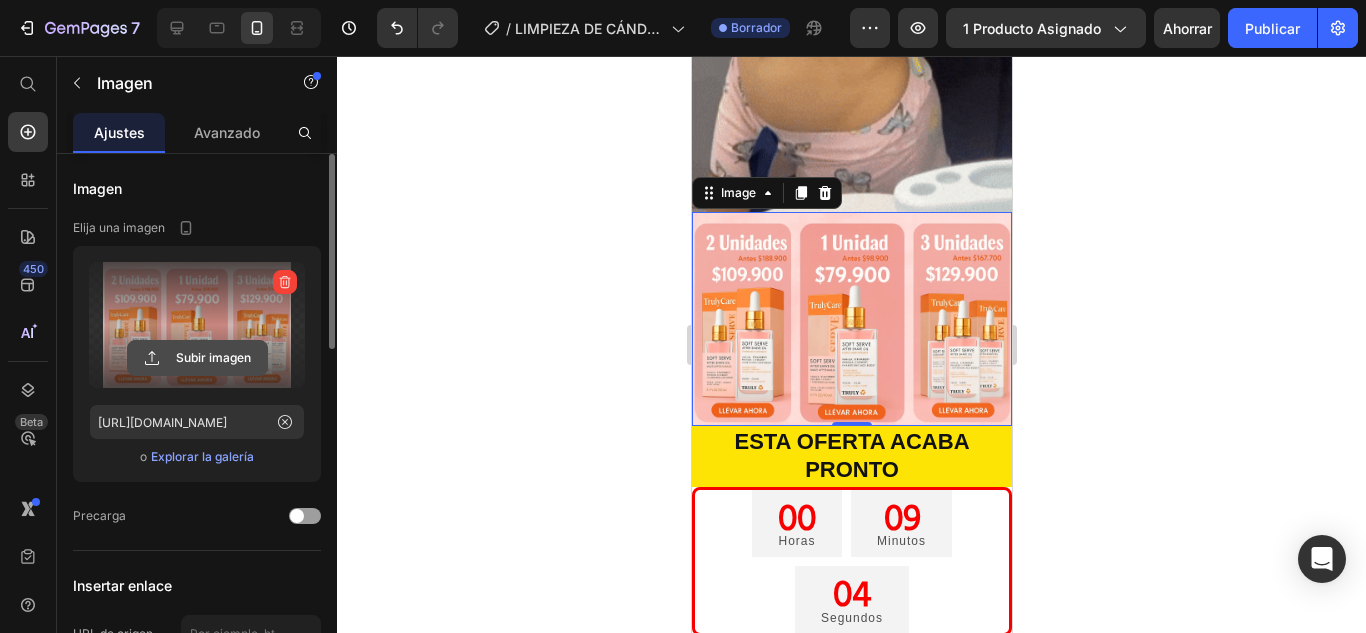 click 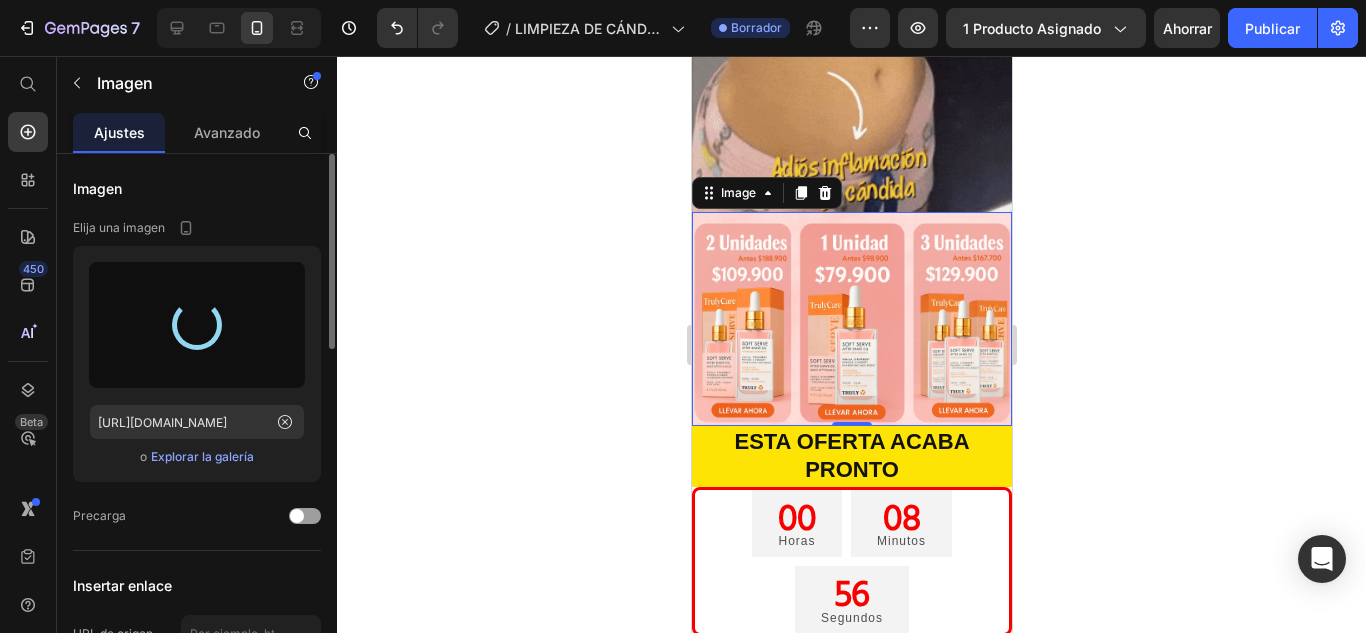 type on "[URL][DOMAIN_NAME]" 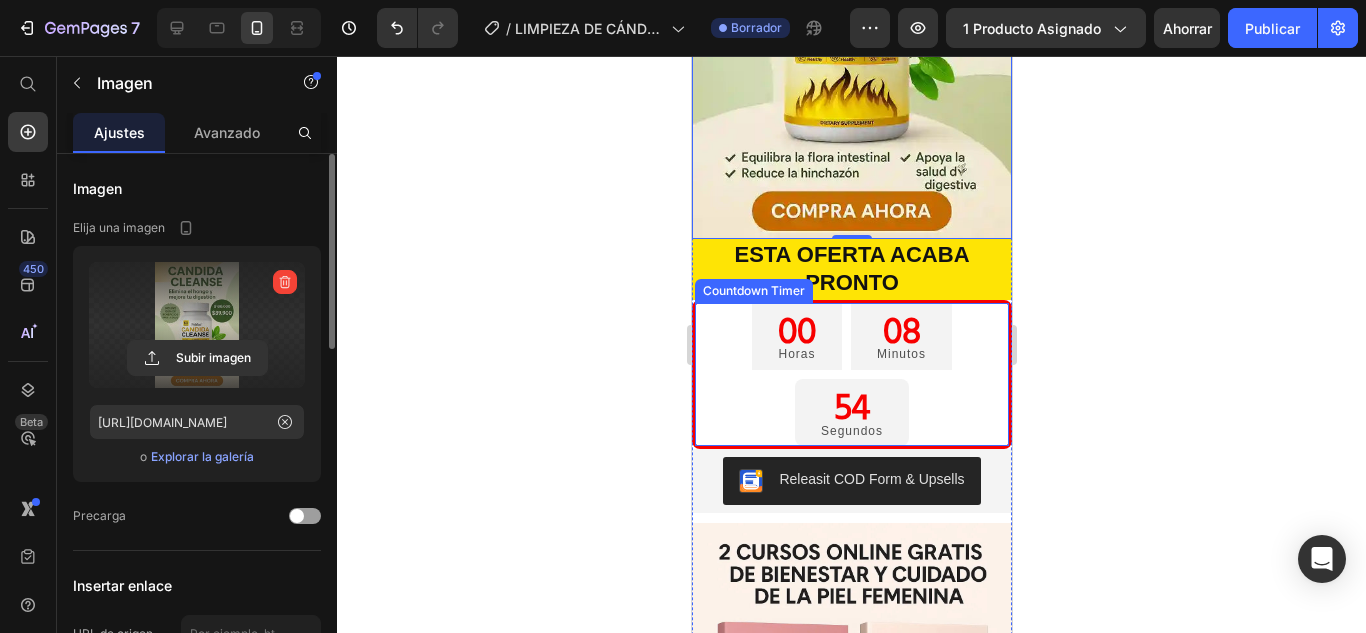 scroll, scrollTop: 1900, scrollLeft: 0, axis: vertical 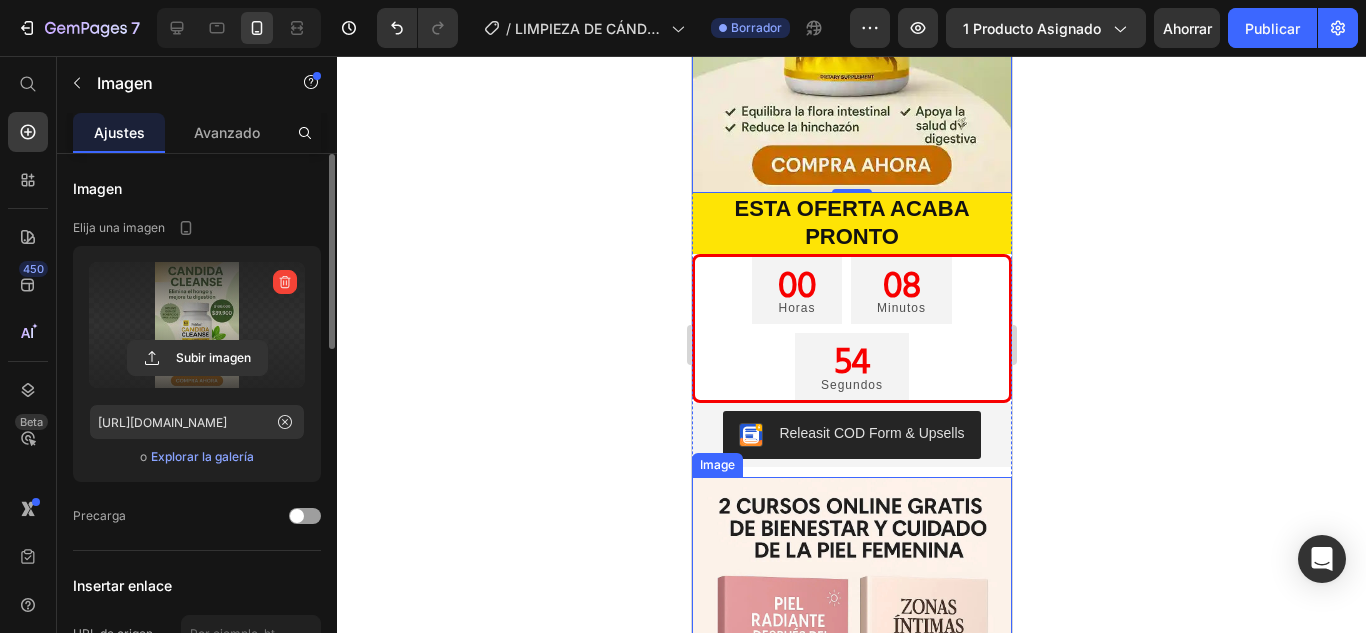 click at bounding box center (851, 637) 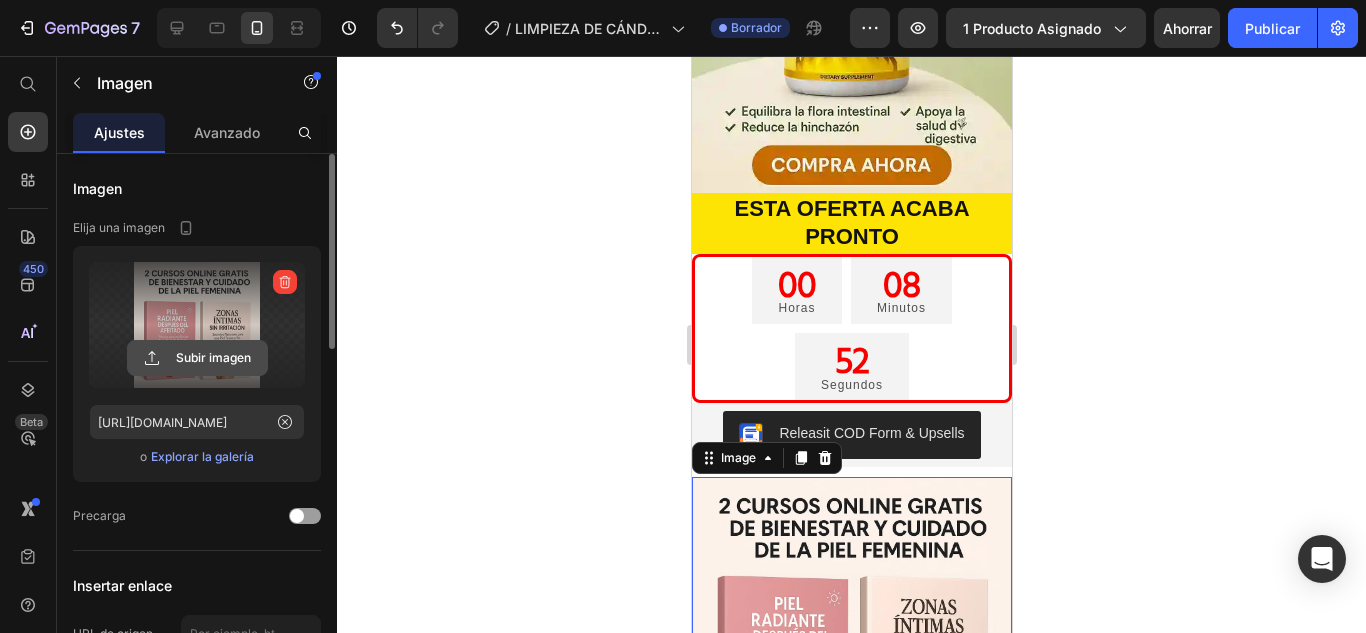 click 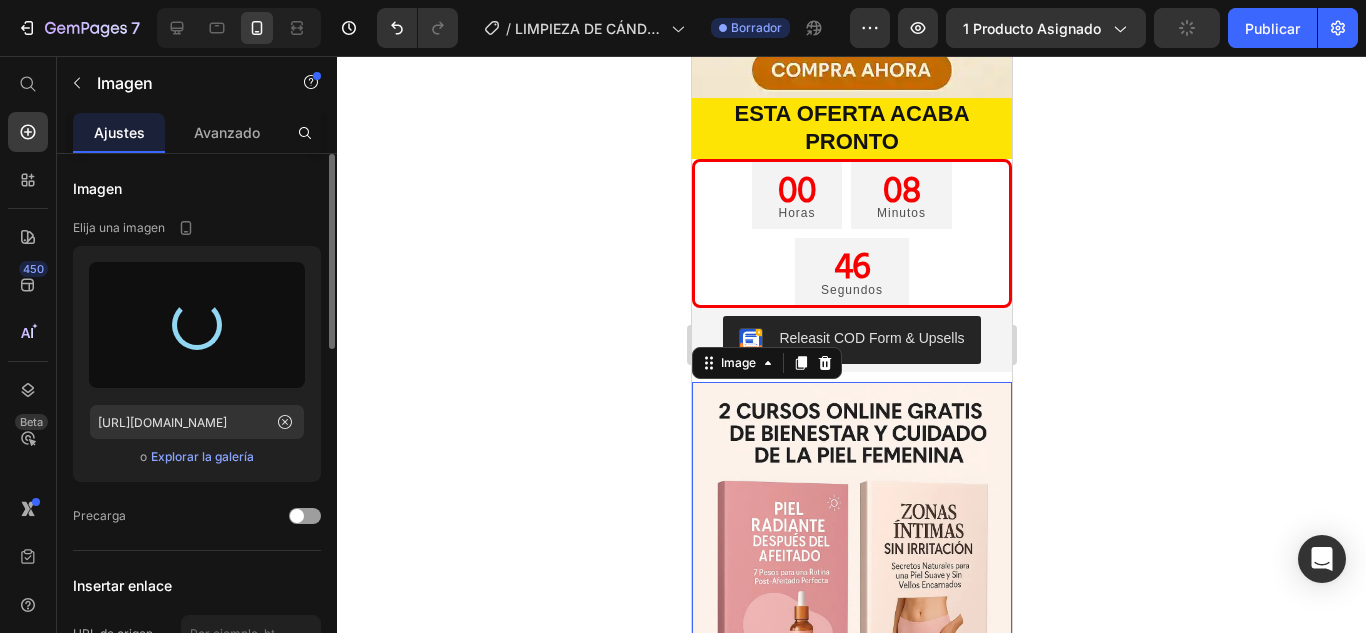 scroll, scrollTop: 2000, scrollLeft: 0, axis: vertical 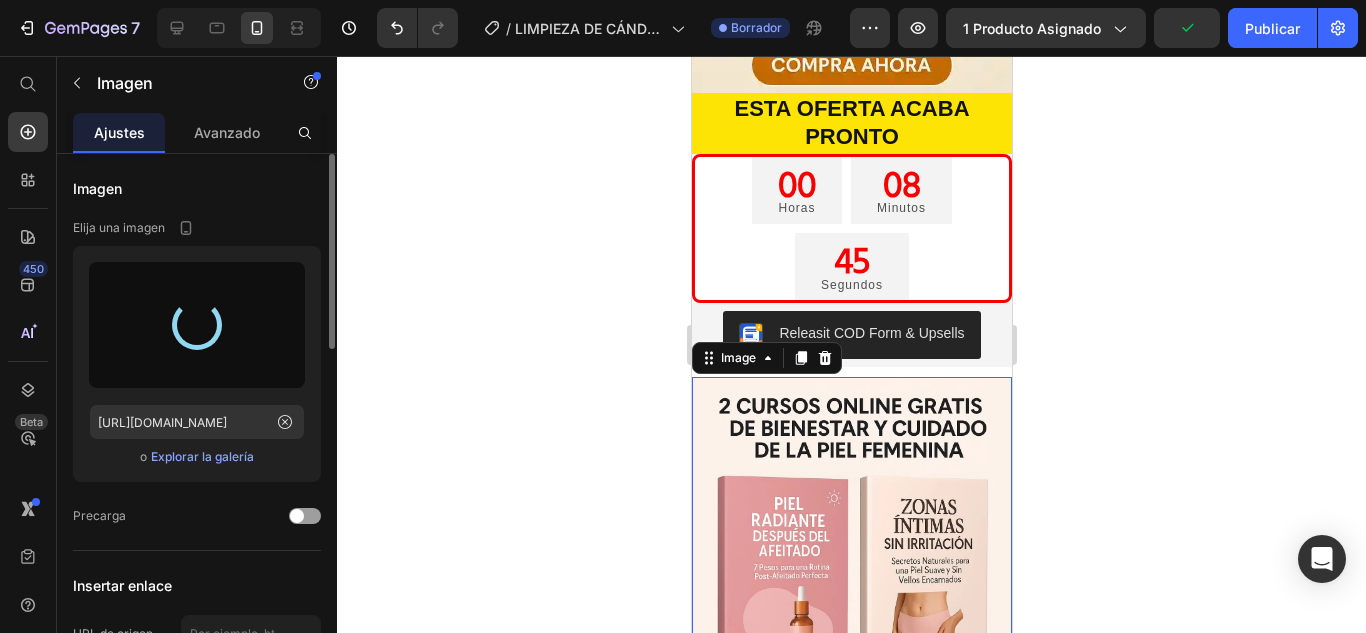 type on "[URL][DOMAIN_NAME]" 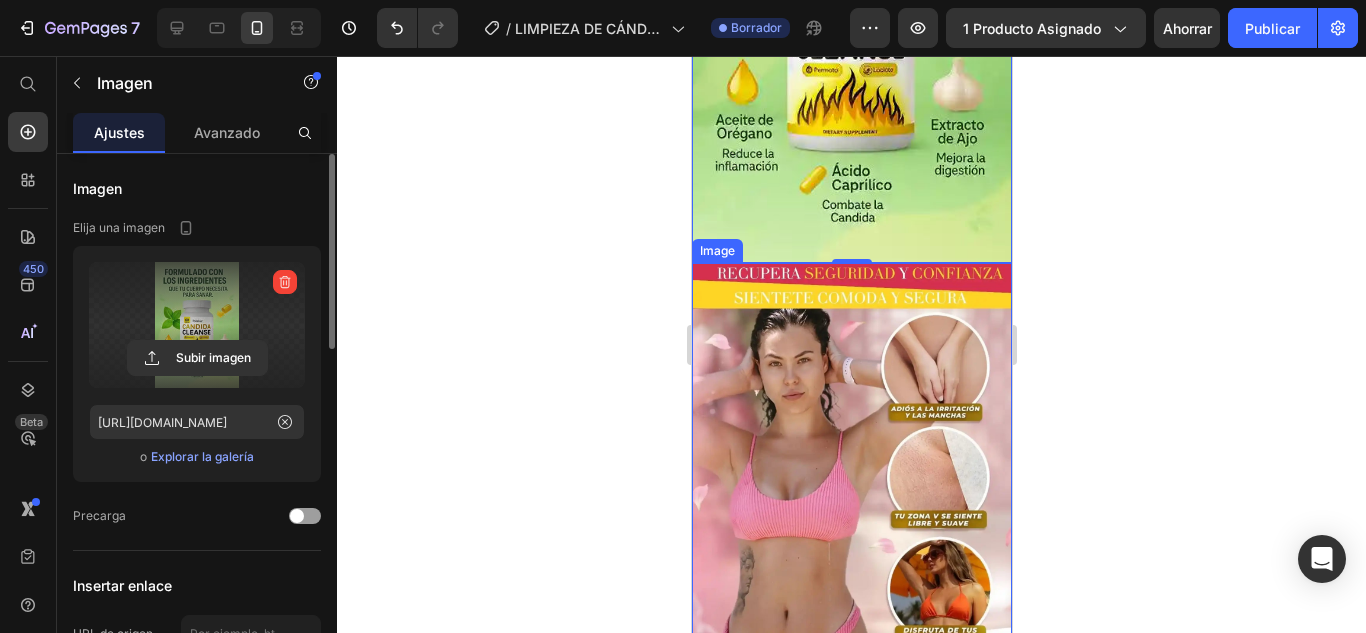 scroll, scrollTop: 2600, scrollLeft: 0, axis: vertical 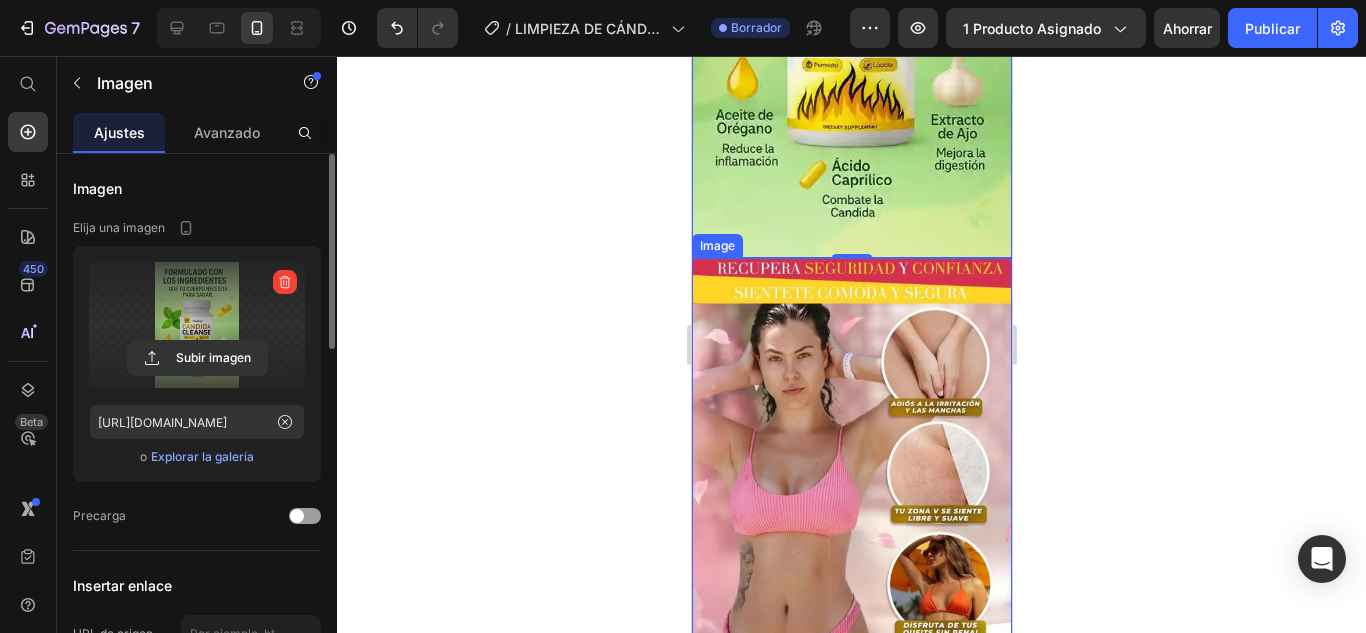 click at bounding box center [851, 542] 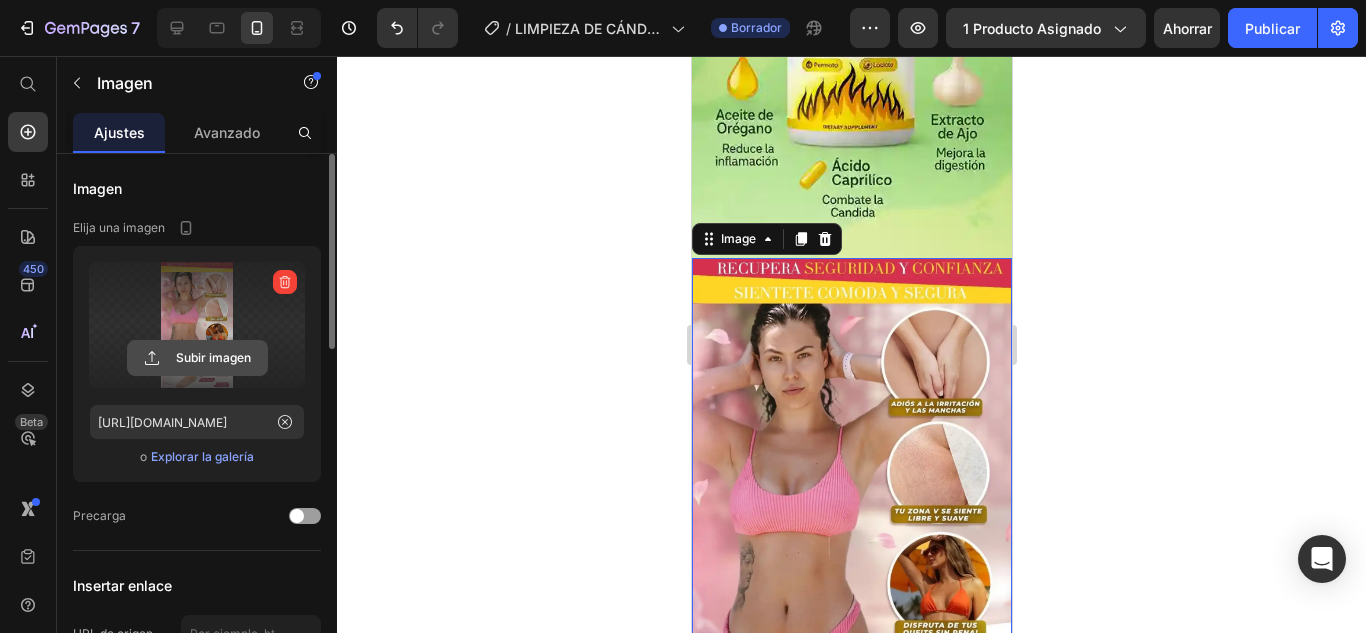 click 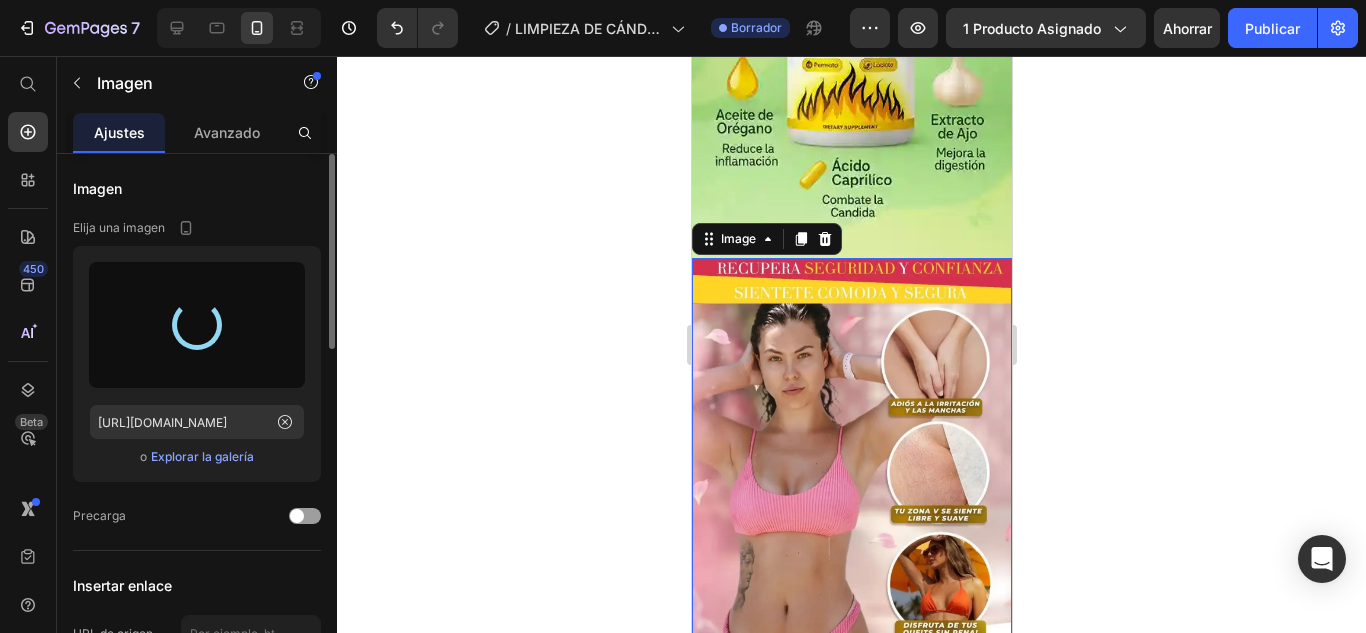 type on "[URL][DOMAIN_NAME]" 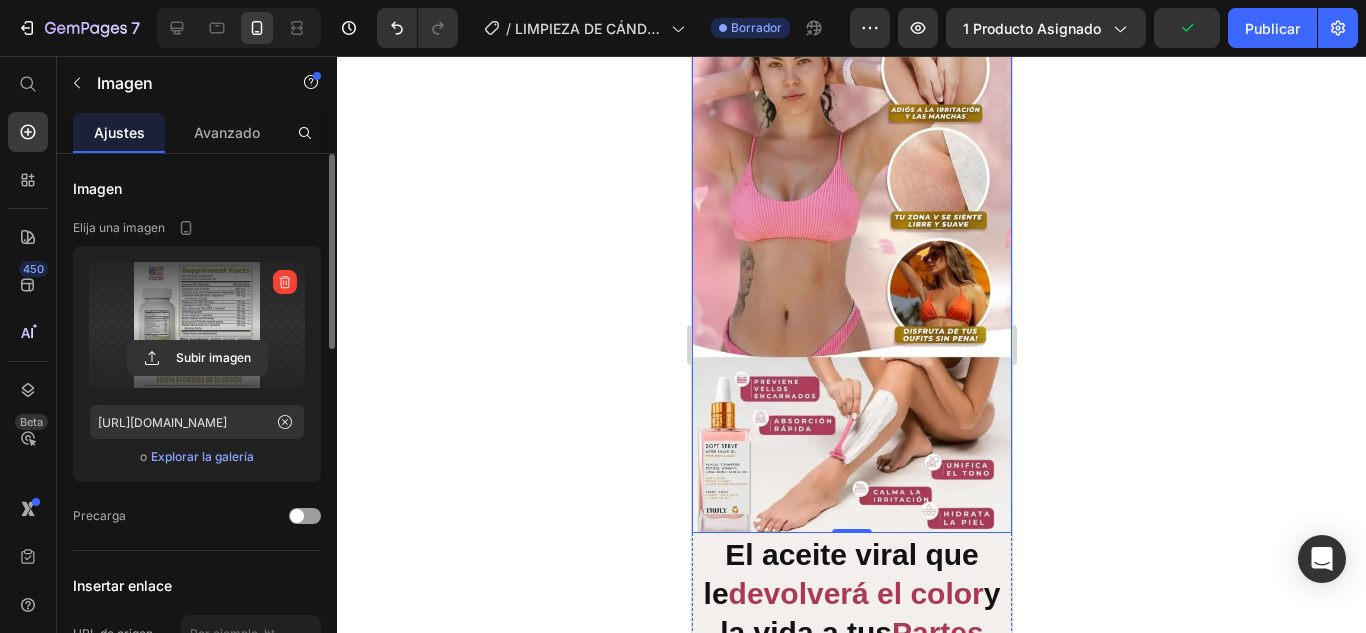 scroll, scrollTop: 2900, scrollLeft: 0, axis: vertical 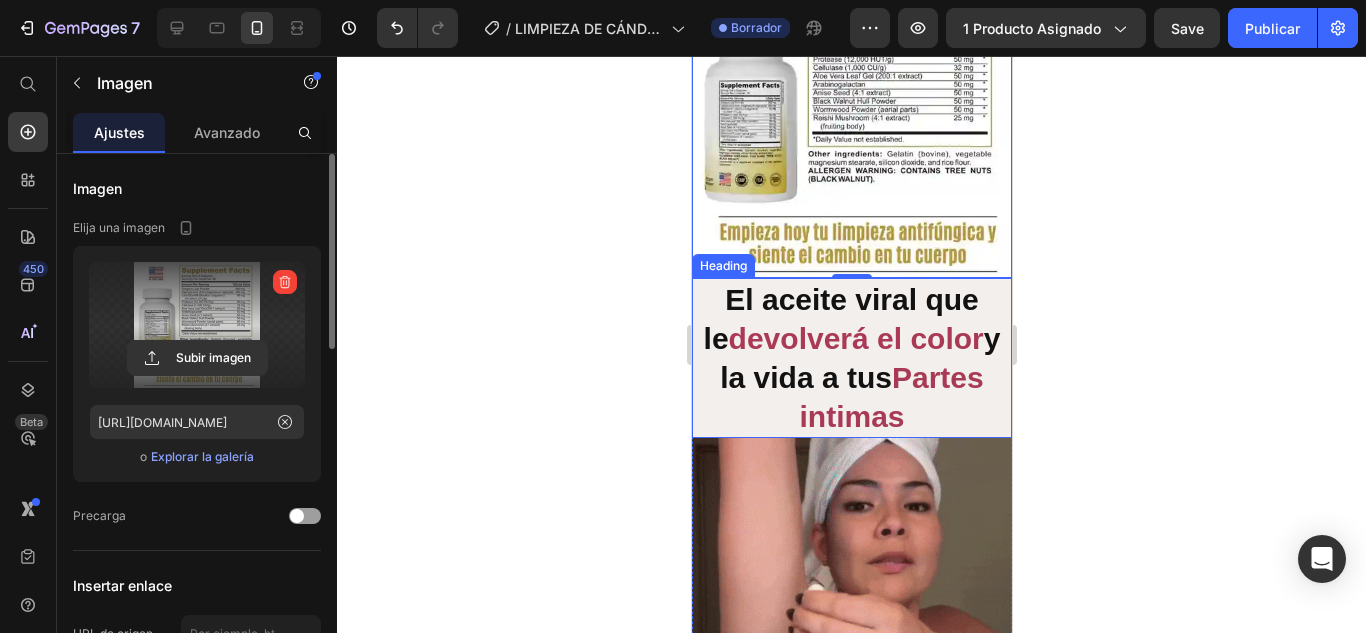 click on "devolverá el color" at bounding box center [855, 338] 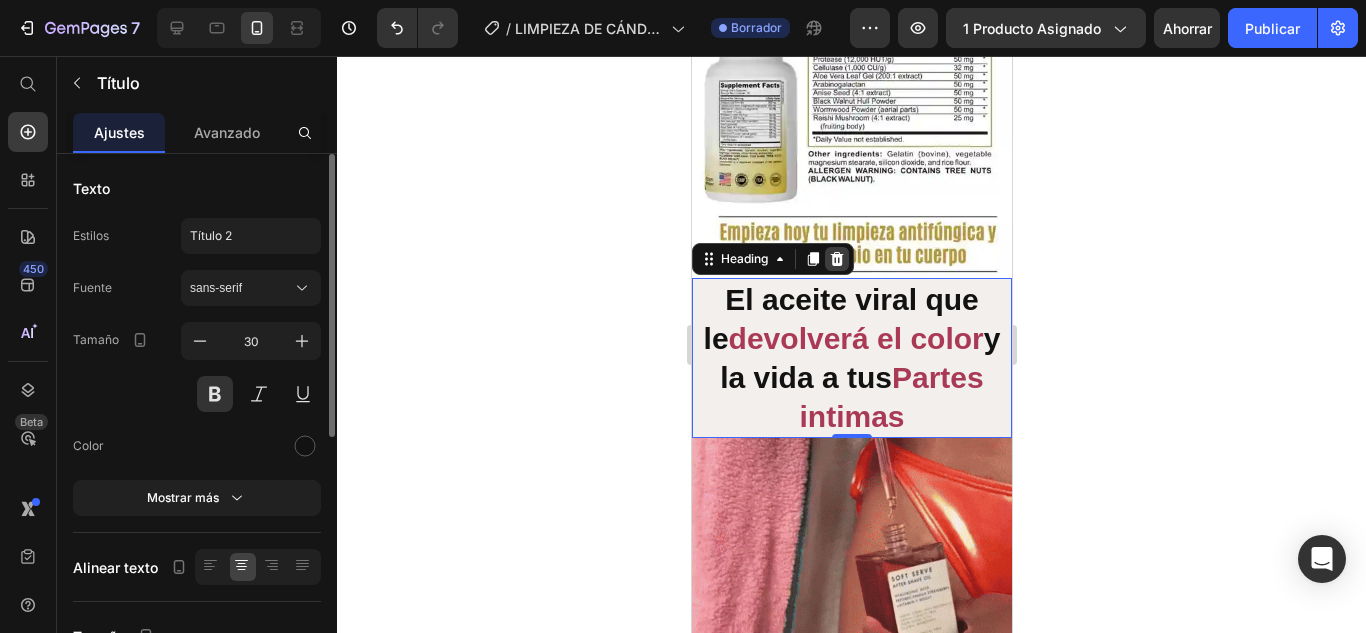 click 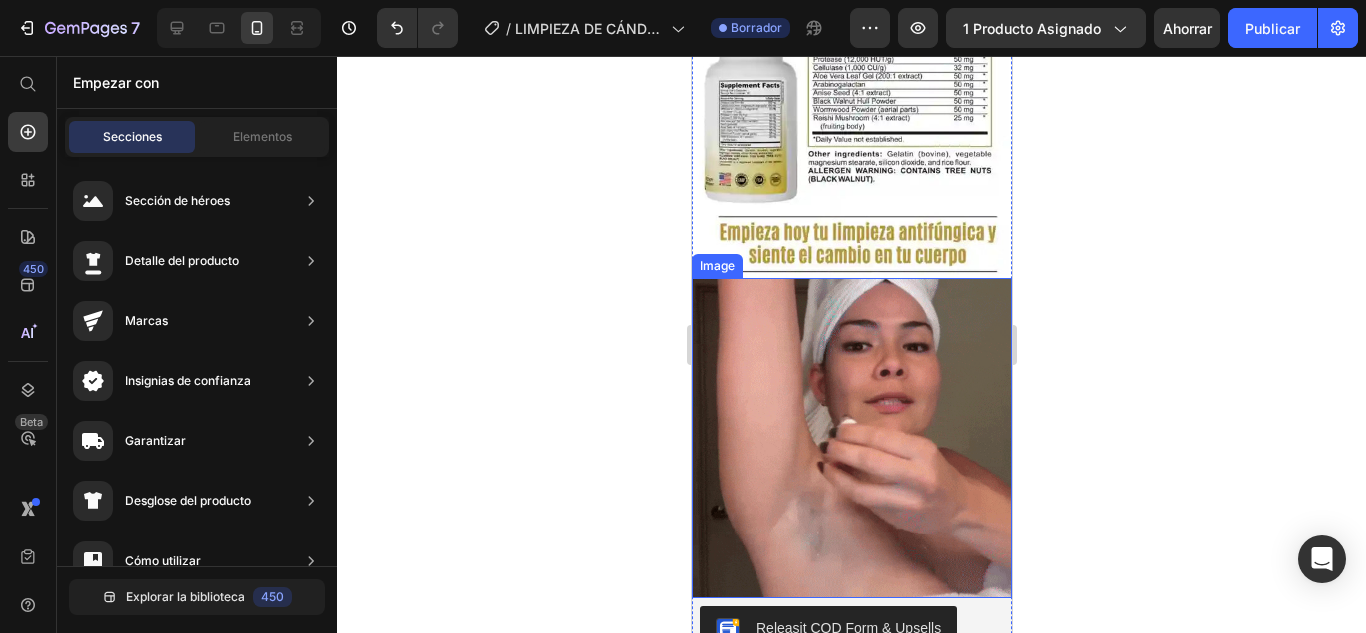 click at bounding box center (851, 438) 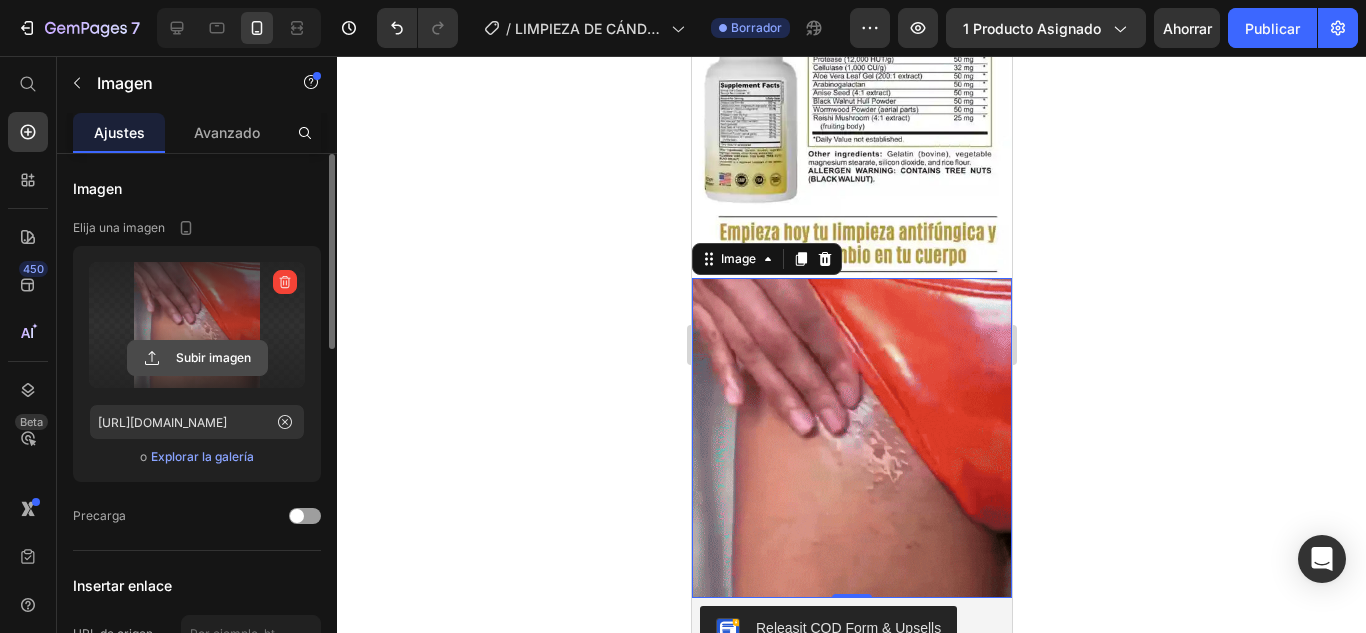 click 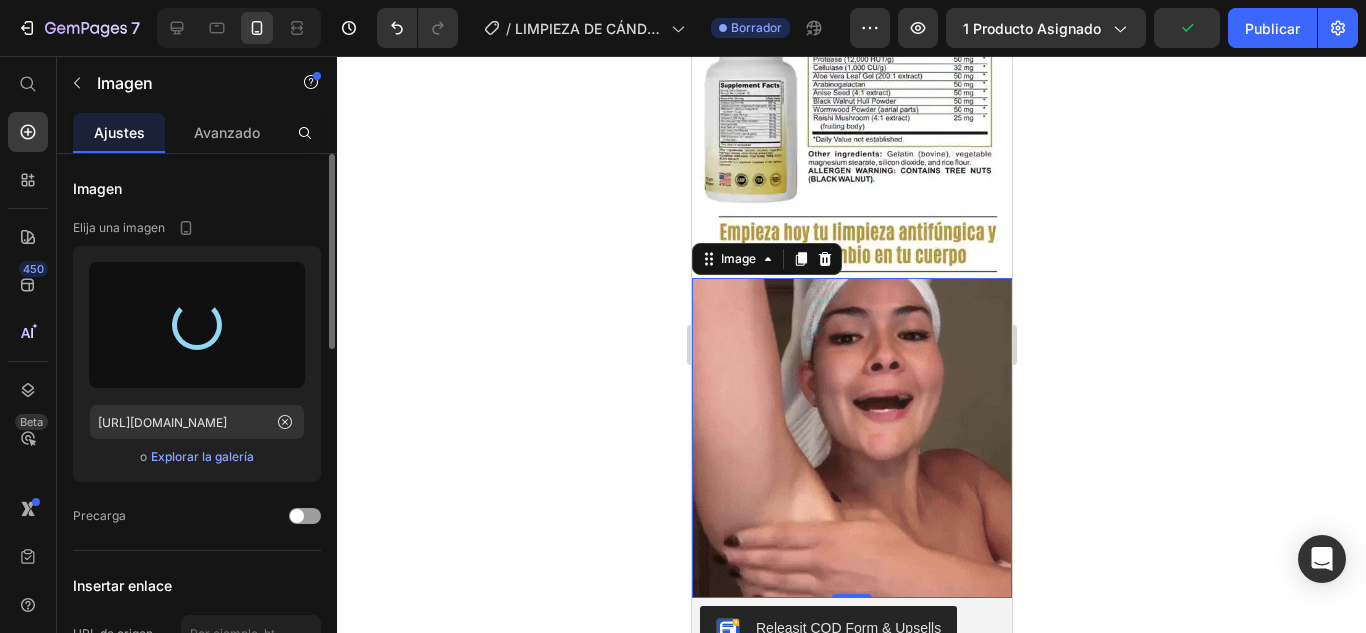 type on "[URL][DOMAIN_NAME]" 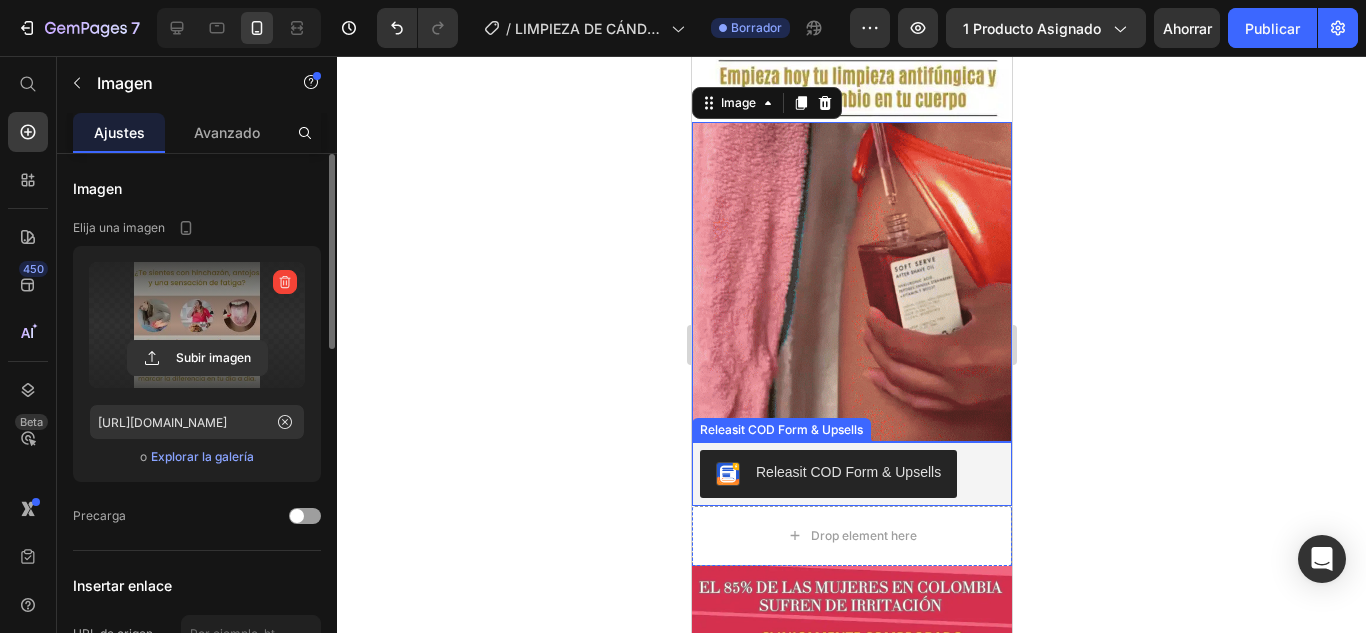 scroll, scrollTop: 3100, scrollLeft: 0, axis: vertical 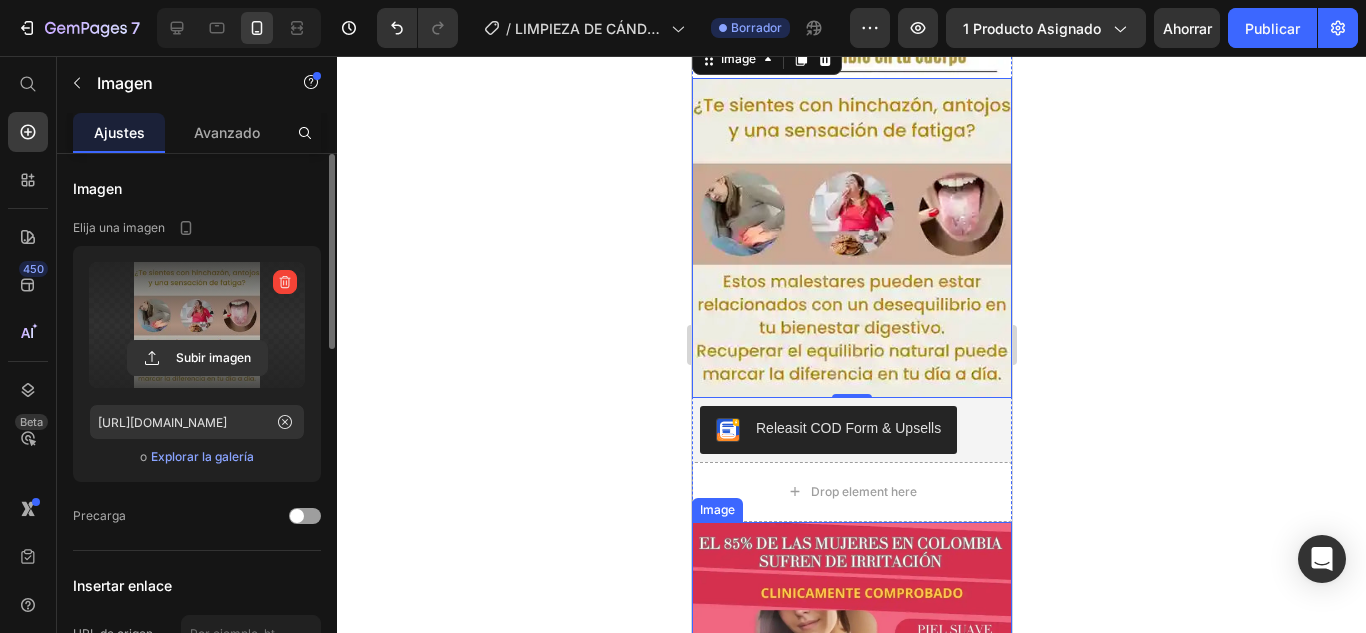 click at bounding box center (851, 806) 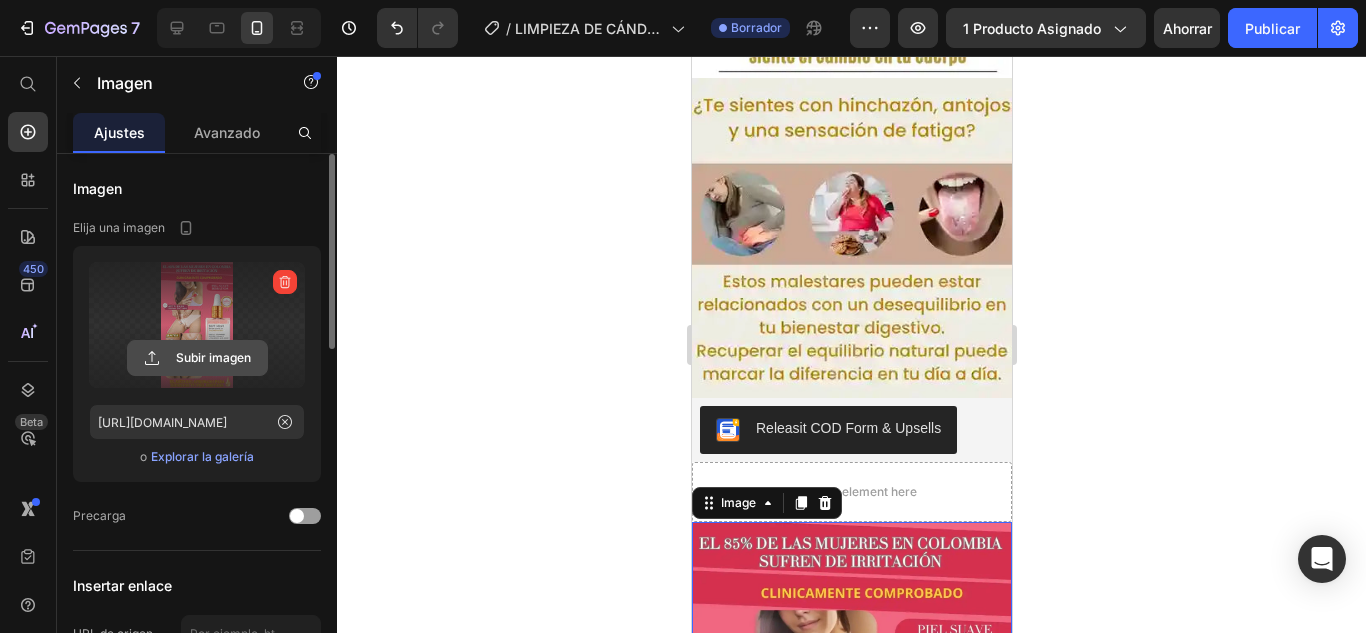 click 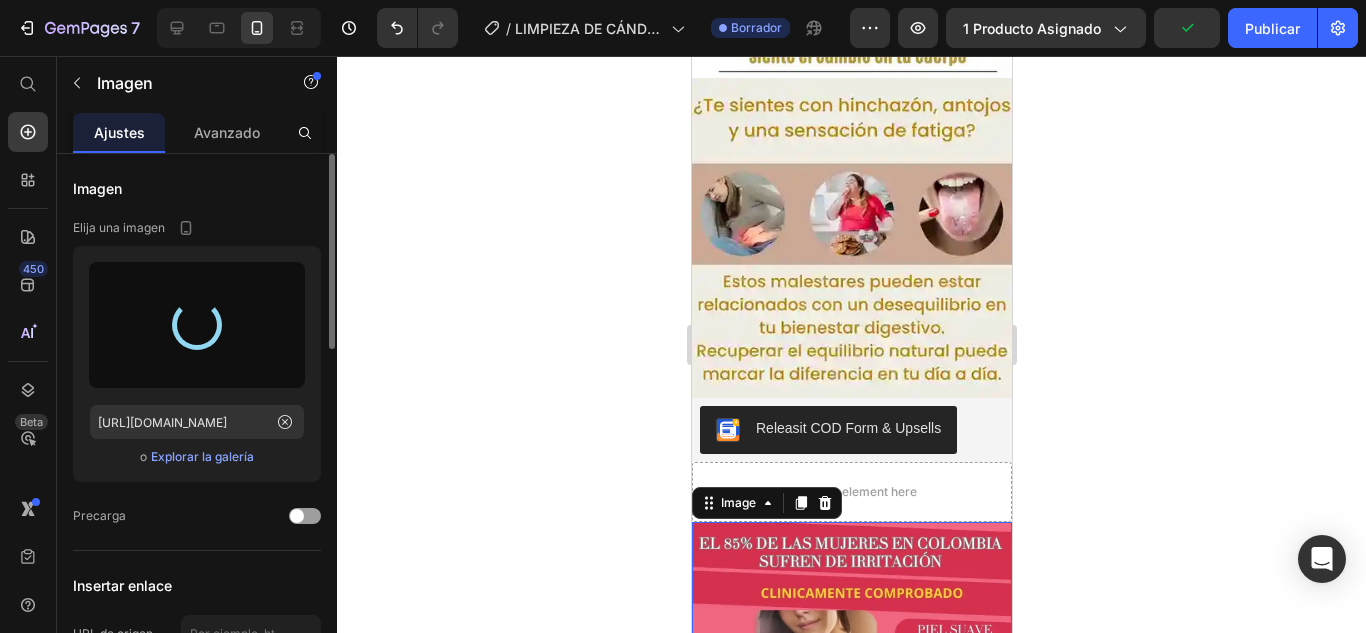 type on "[URL][DOMAIN_NAME]" 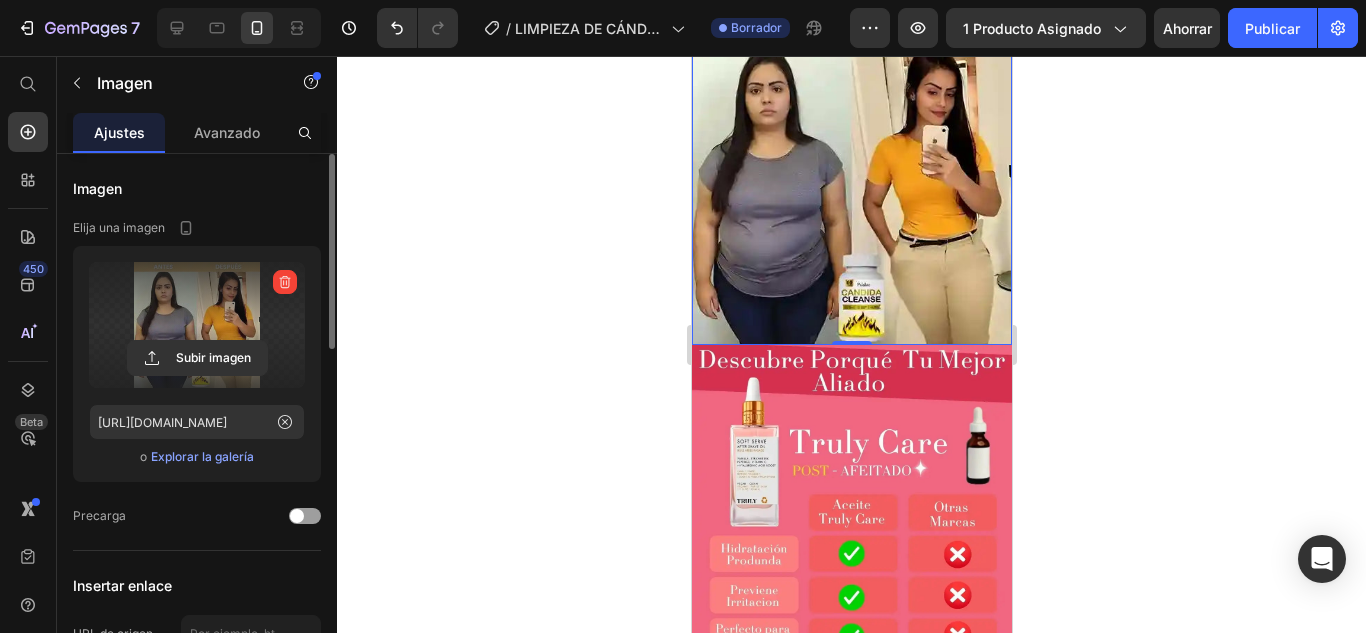 scroll, scrollTop: 3600, scrollLeft: 0, axis: vertical 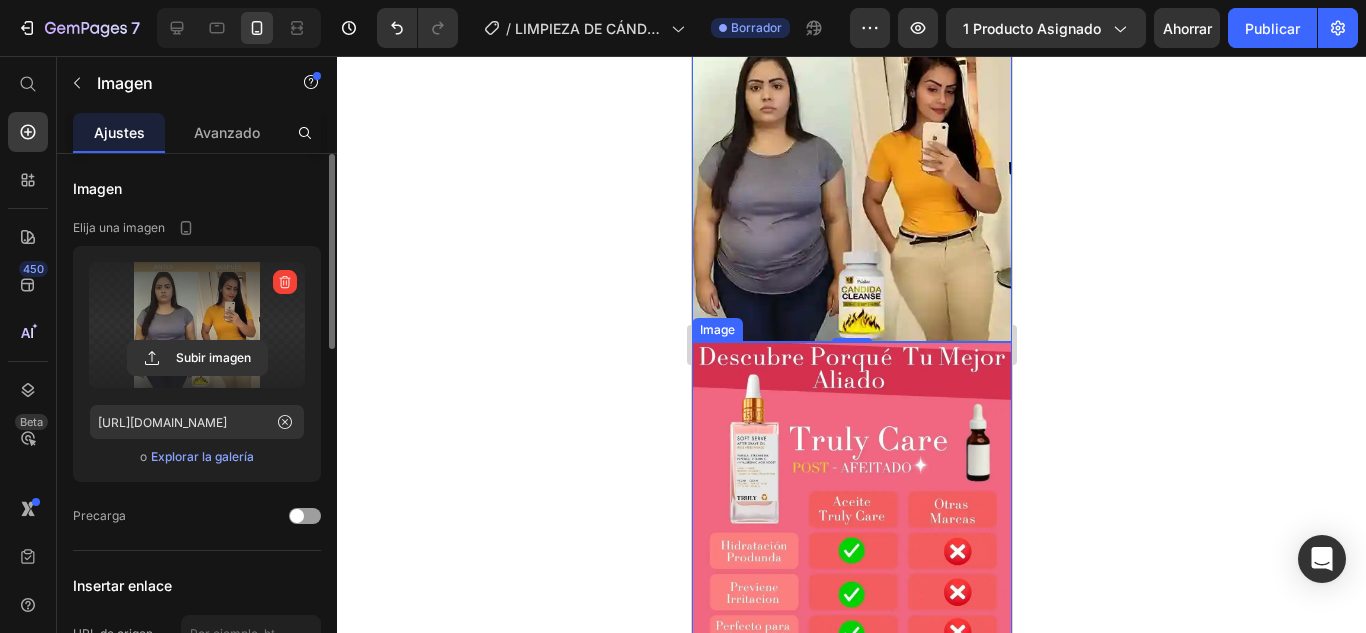 click at bounding box center (851, 626) 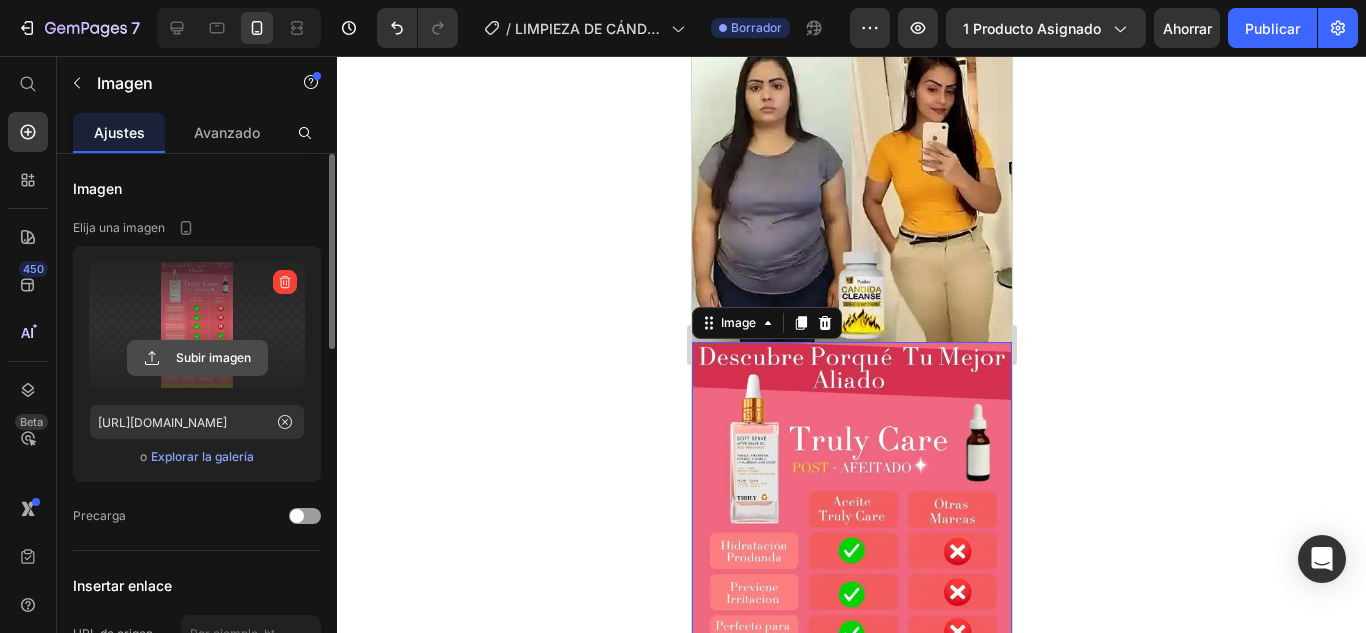 click 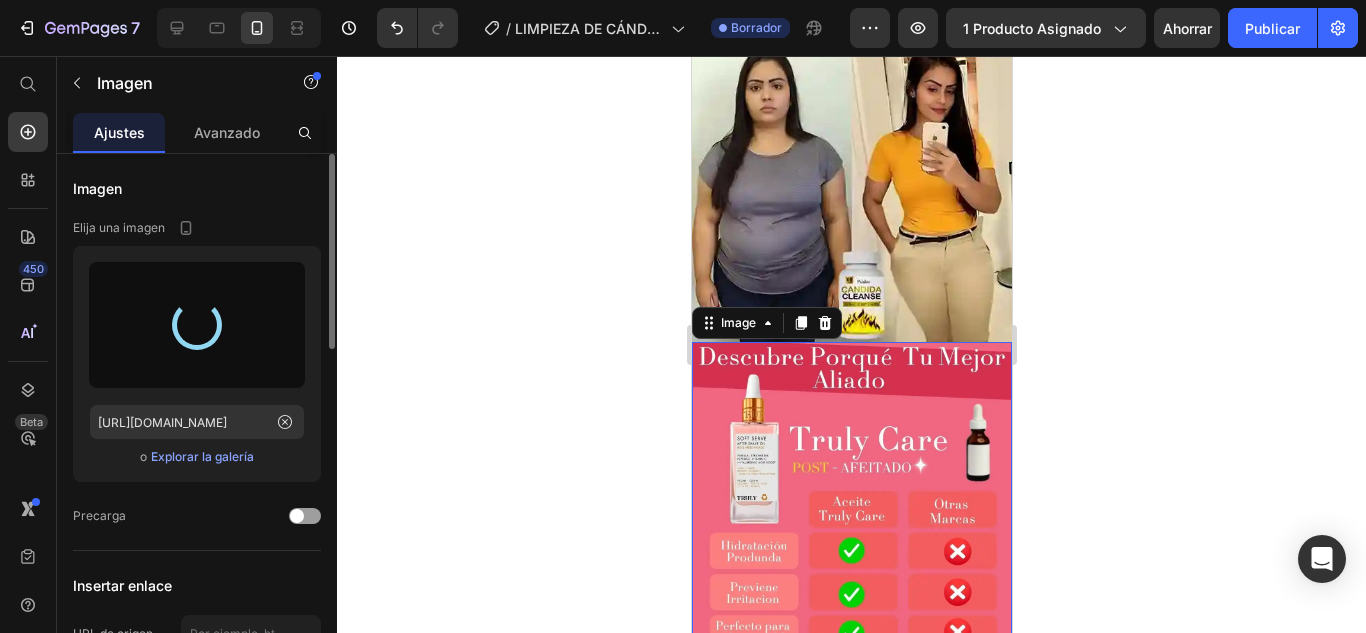 type on "[URL][DOMAIN_NAME]" 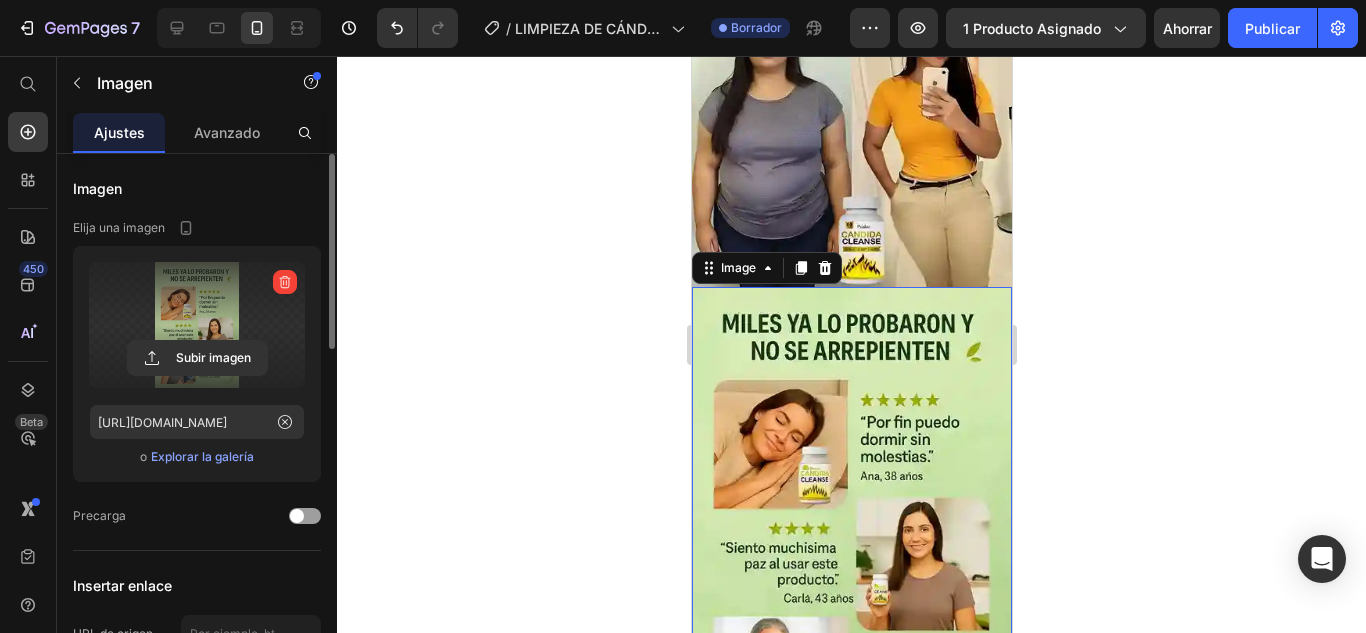 scroll, scrollTop: 3600, scrollLeft: 0, axis: vertical 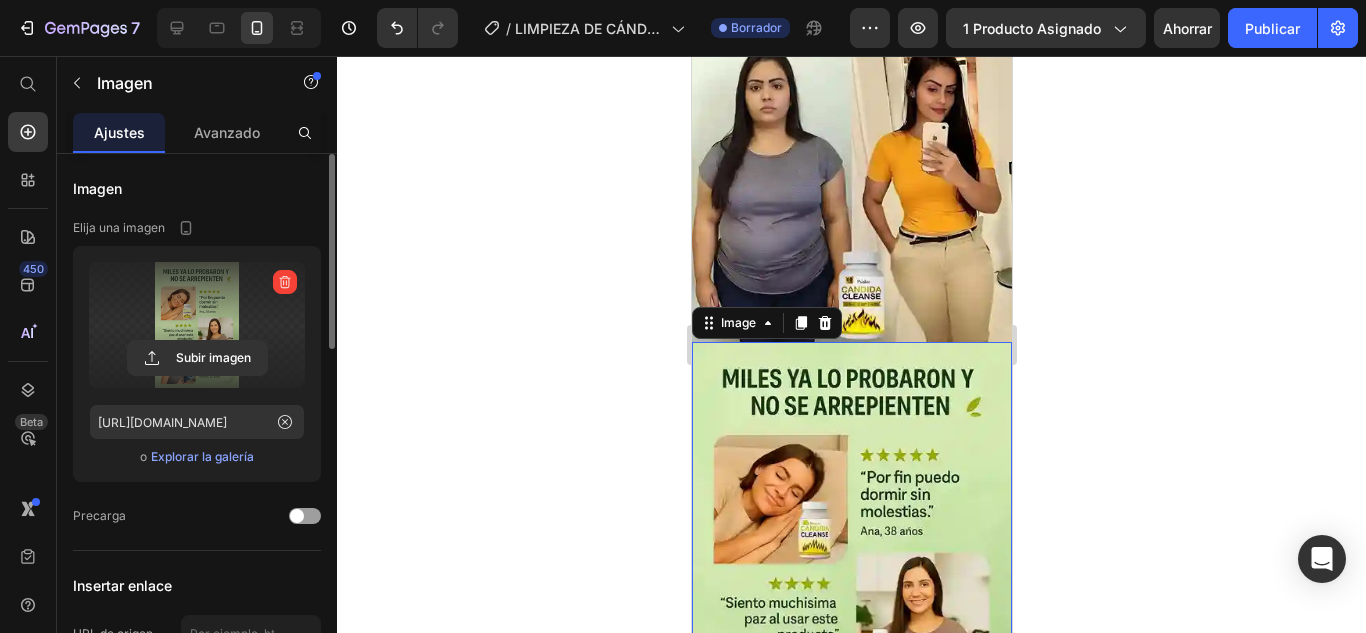 click at bounding box center [851, 582] 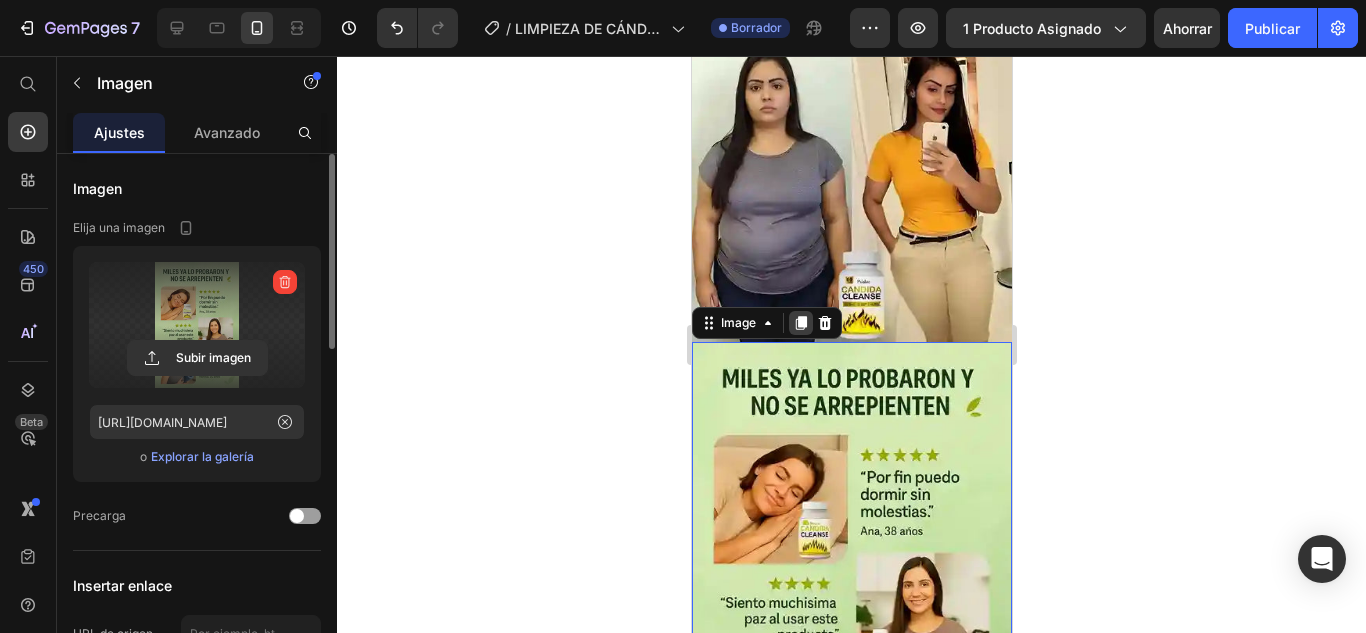 click 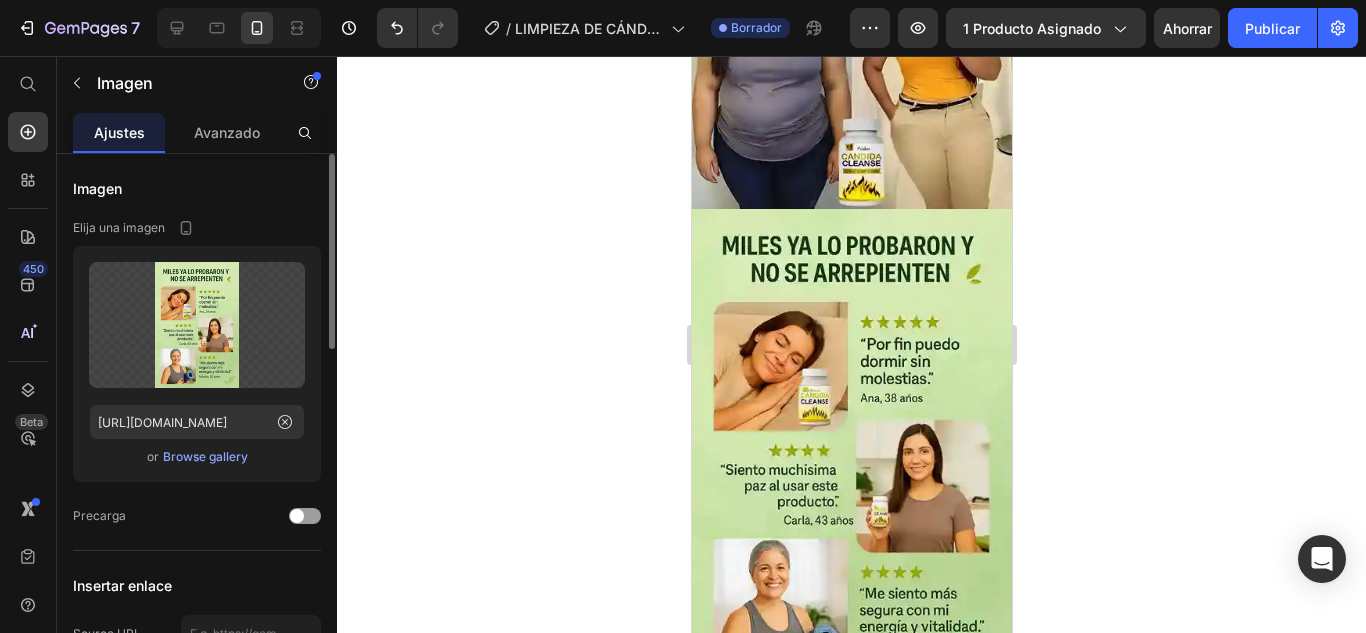 scroll, scrollTop: 4112, scrollLeft: 0, axis: vertical 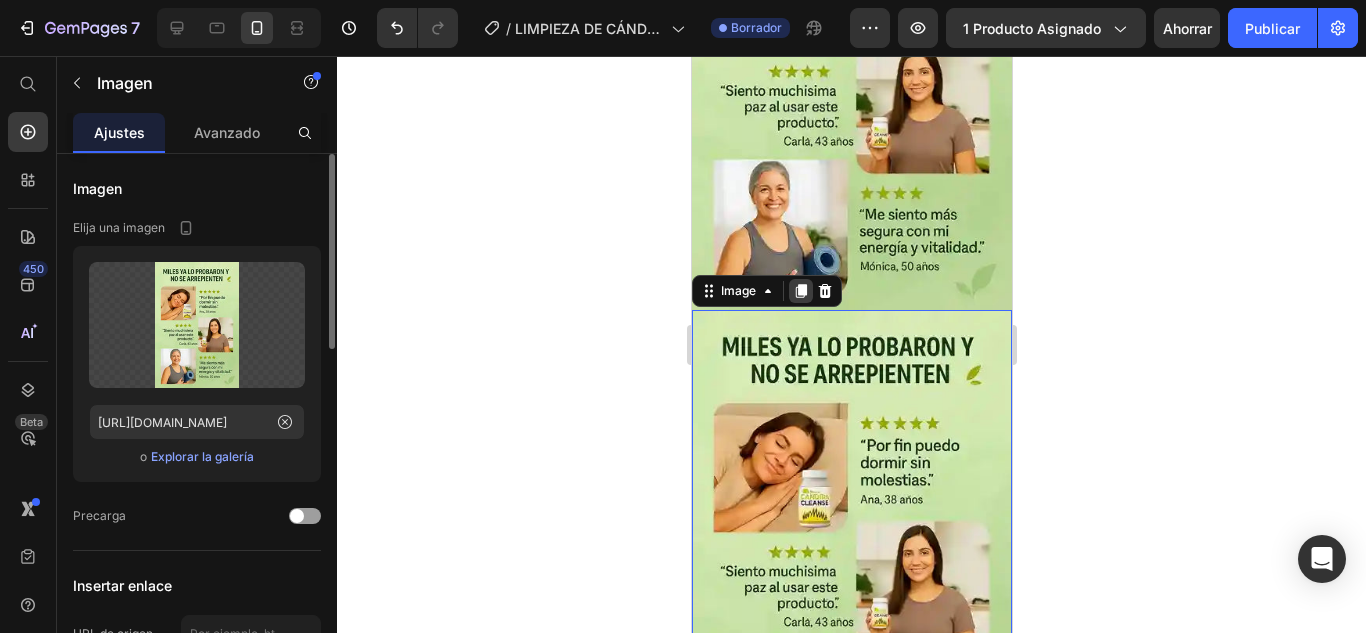 click 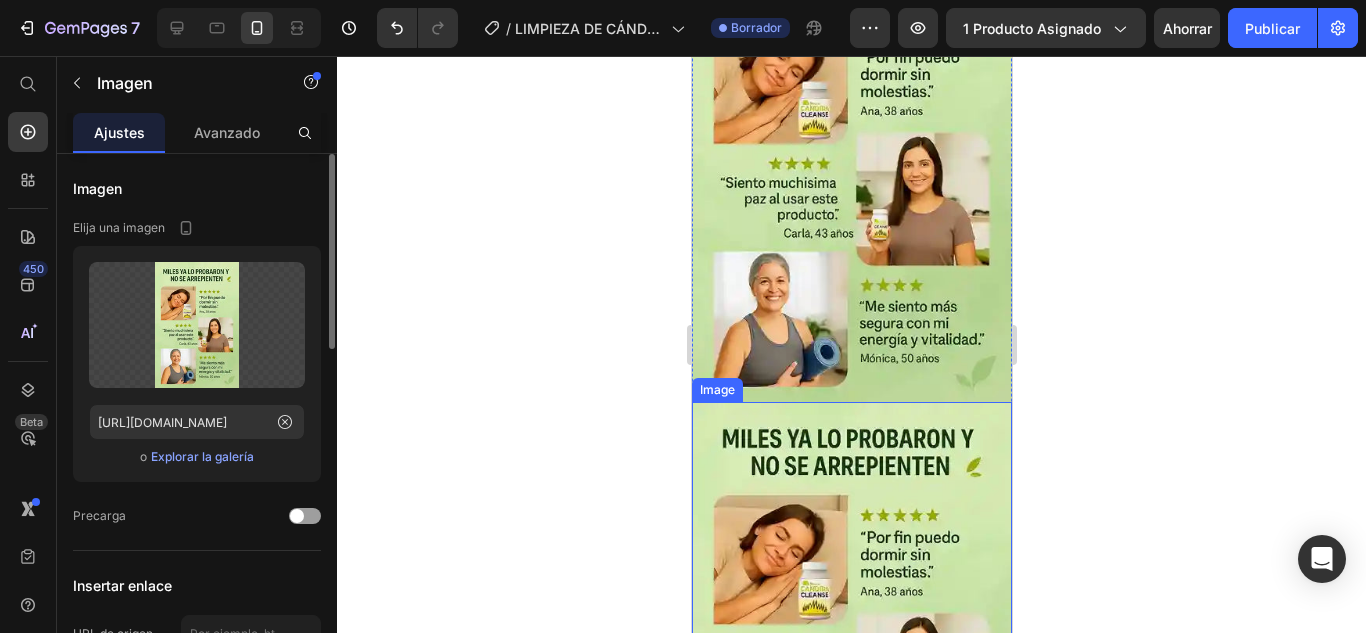 scroll, scrollTop: 4070, scrollLeft: 0, axis: vertical 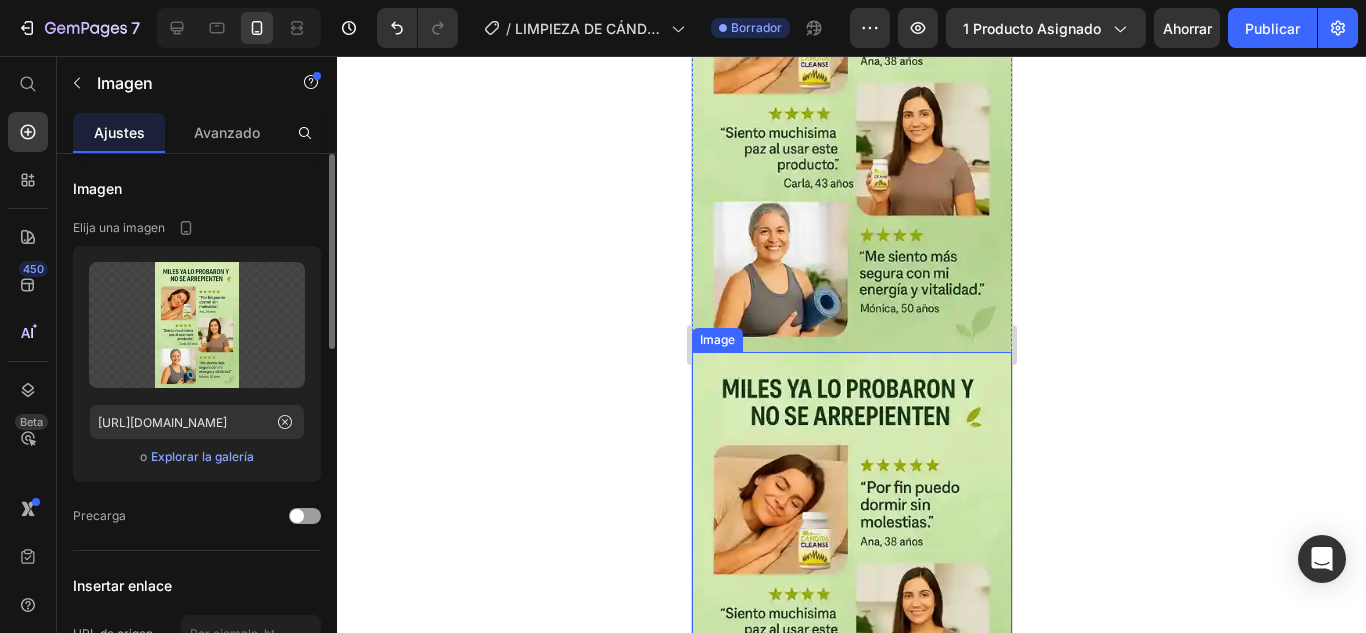 click at bounding box center (851, 592) 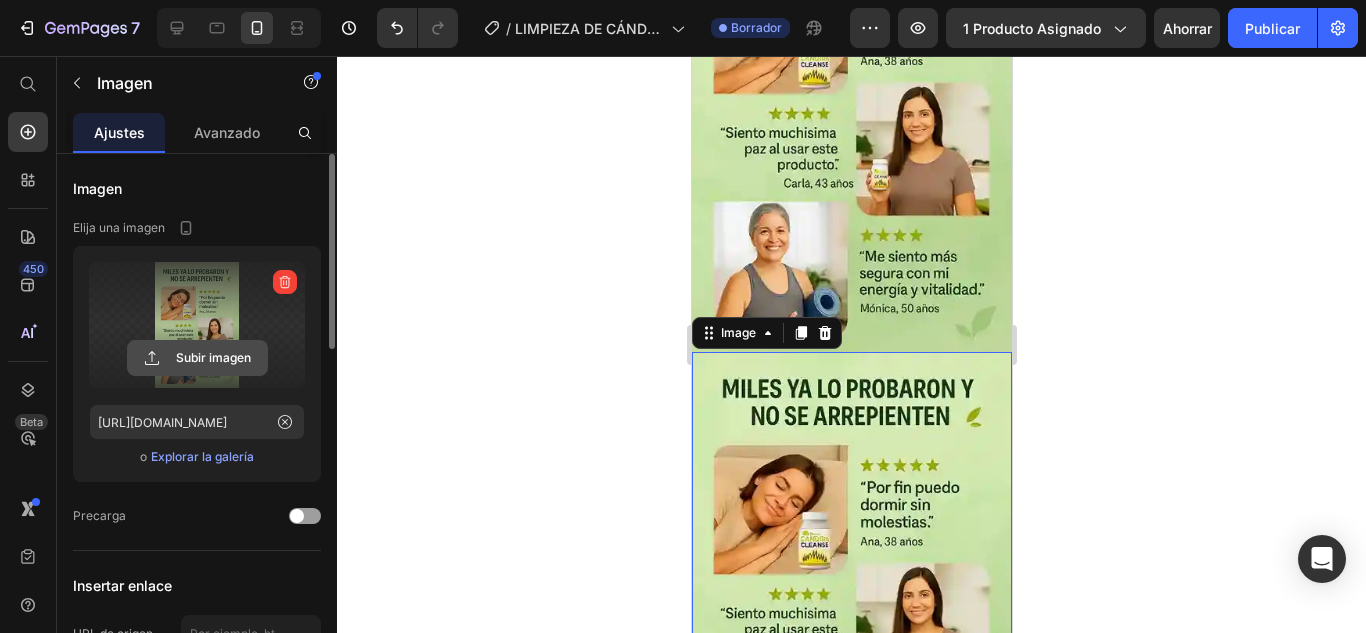 click 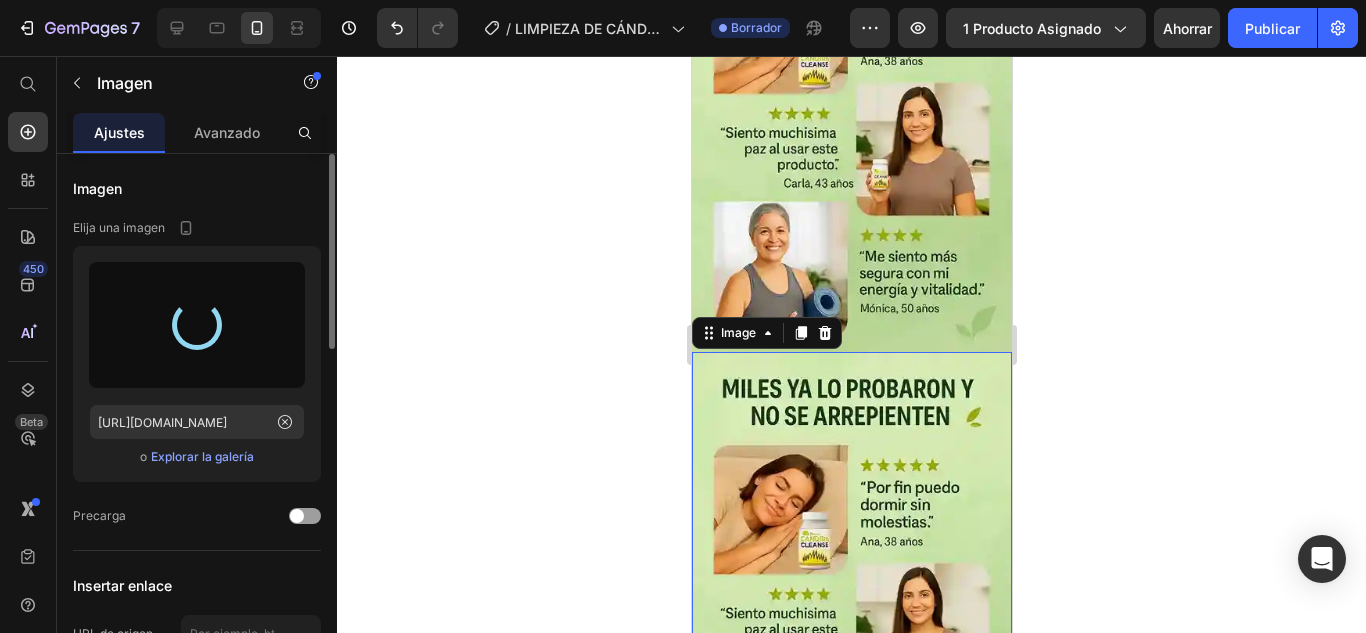type on "[URL][DOMAIN_NAME]" 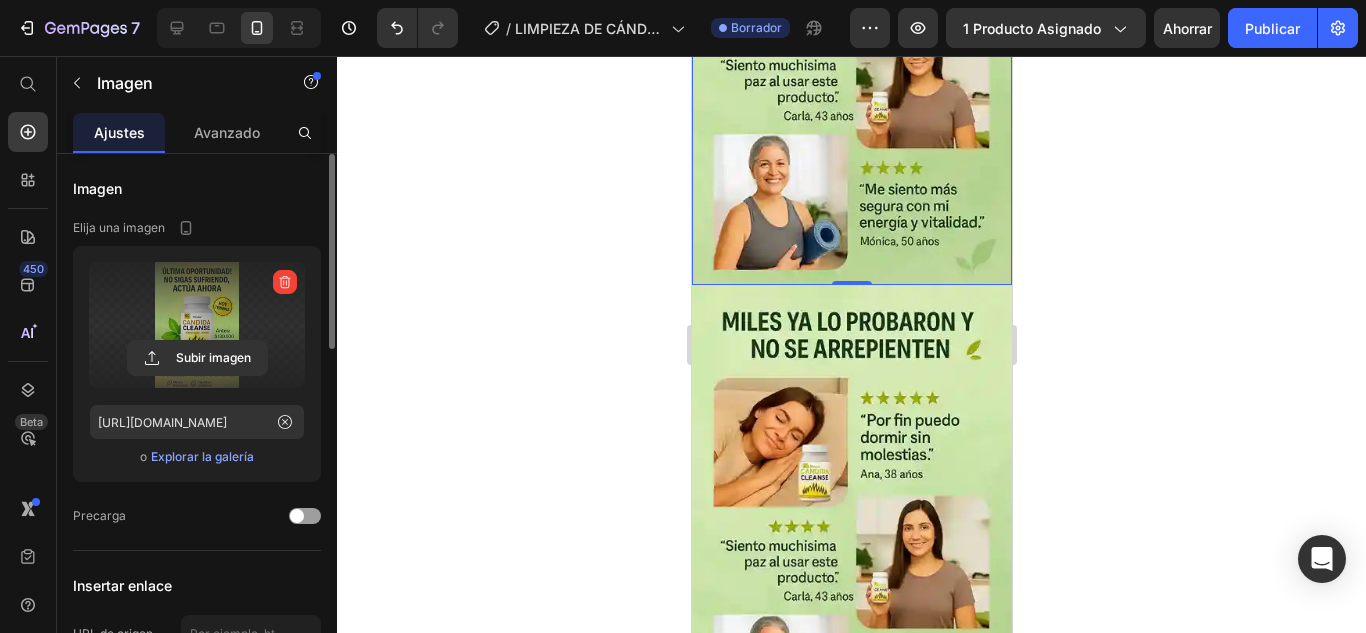 scroll, scrollTop: 4670, scrollLeft: 0, axis: vertical 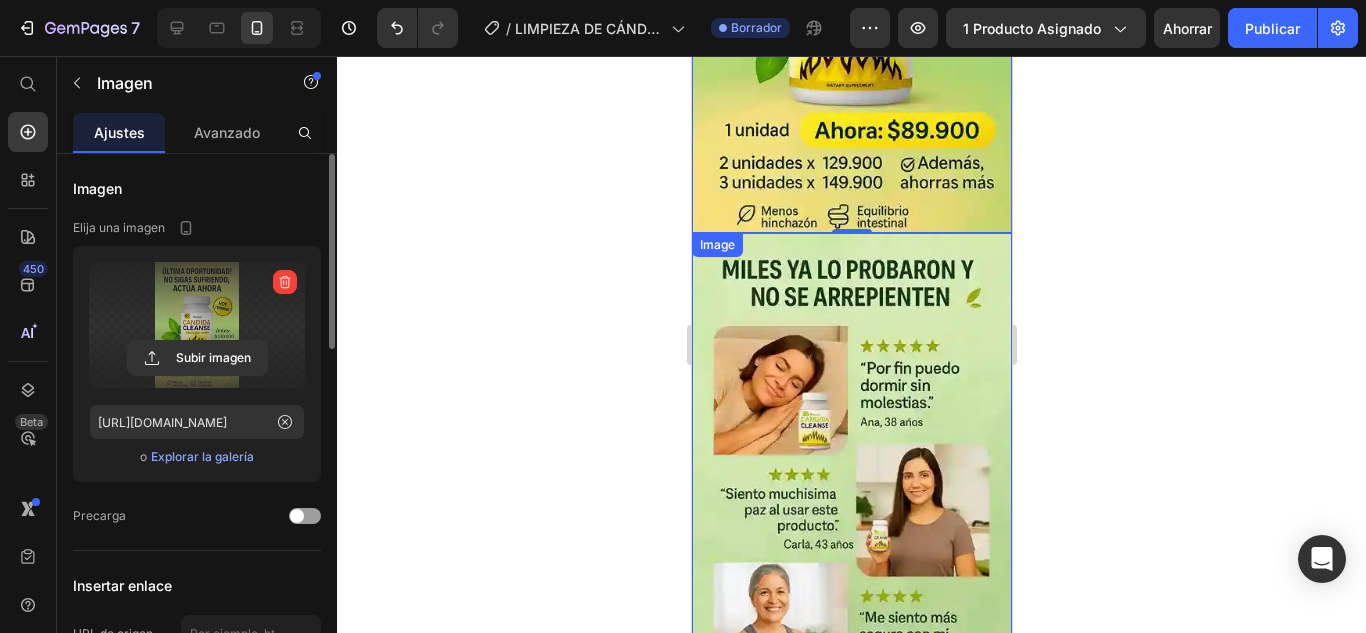 click at bounding box center [851, 473] 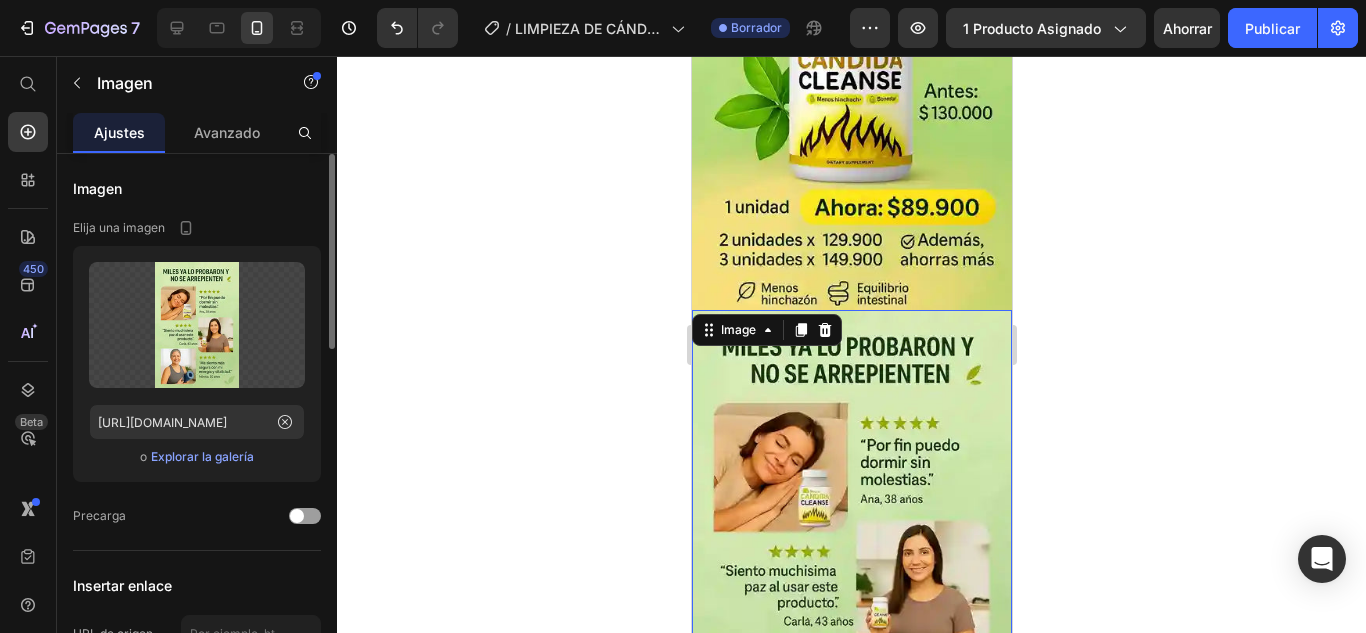 scroll, scrollTop: 4570, scrollLeft: 0, axis: vertical 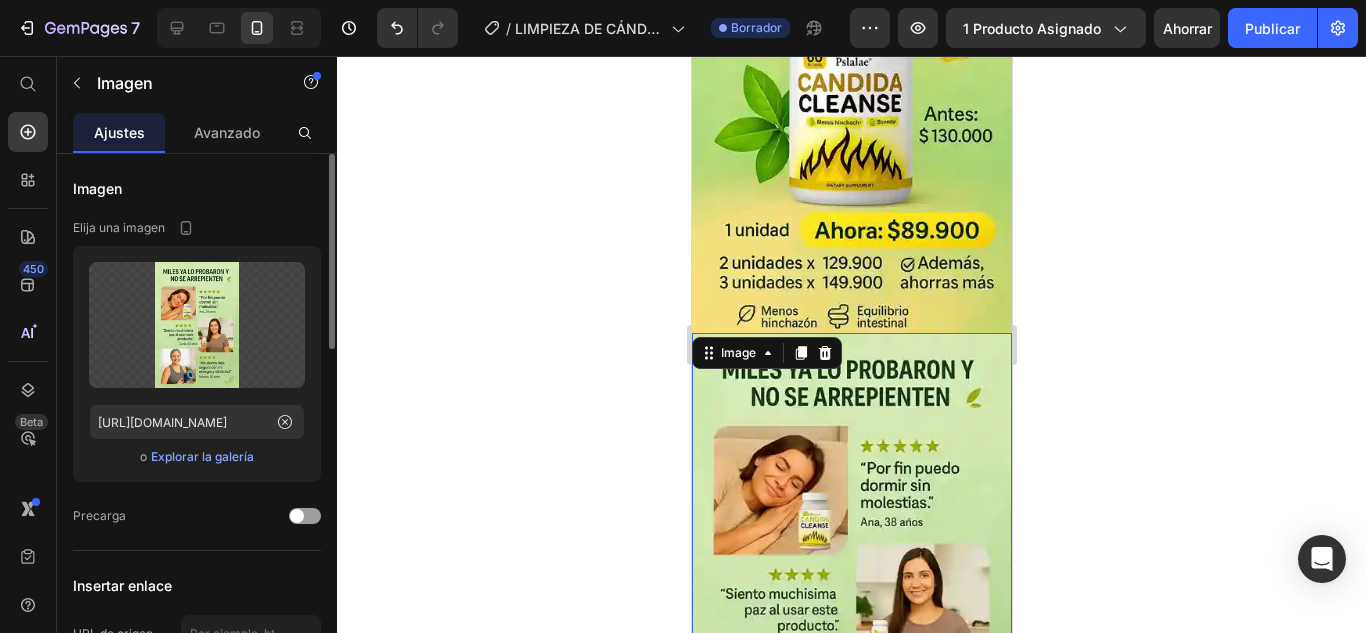 drag, startPoint x: 797, startPoint y: 145, endPoint x: 834, endPoint y: 166, distance: 42.544094 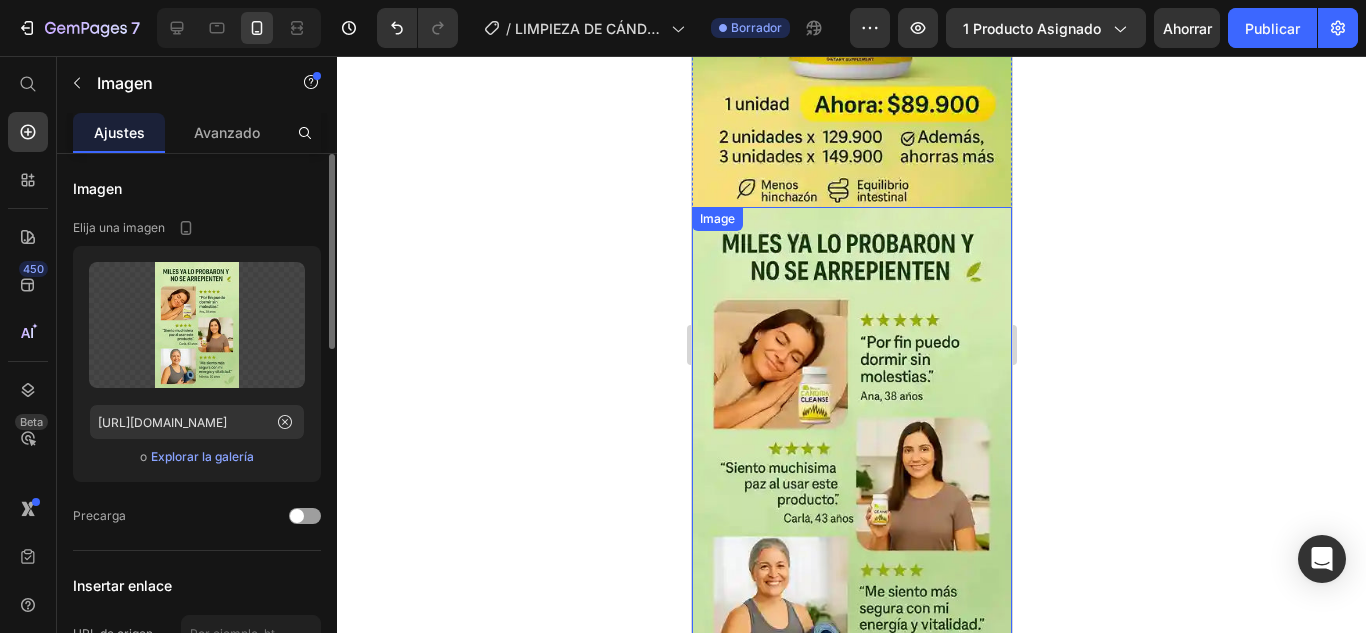 scroll, scrollTop: 4628, scrollLeft: 0, axis: vertical 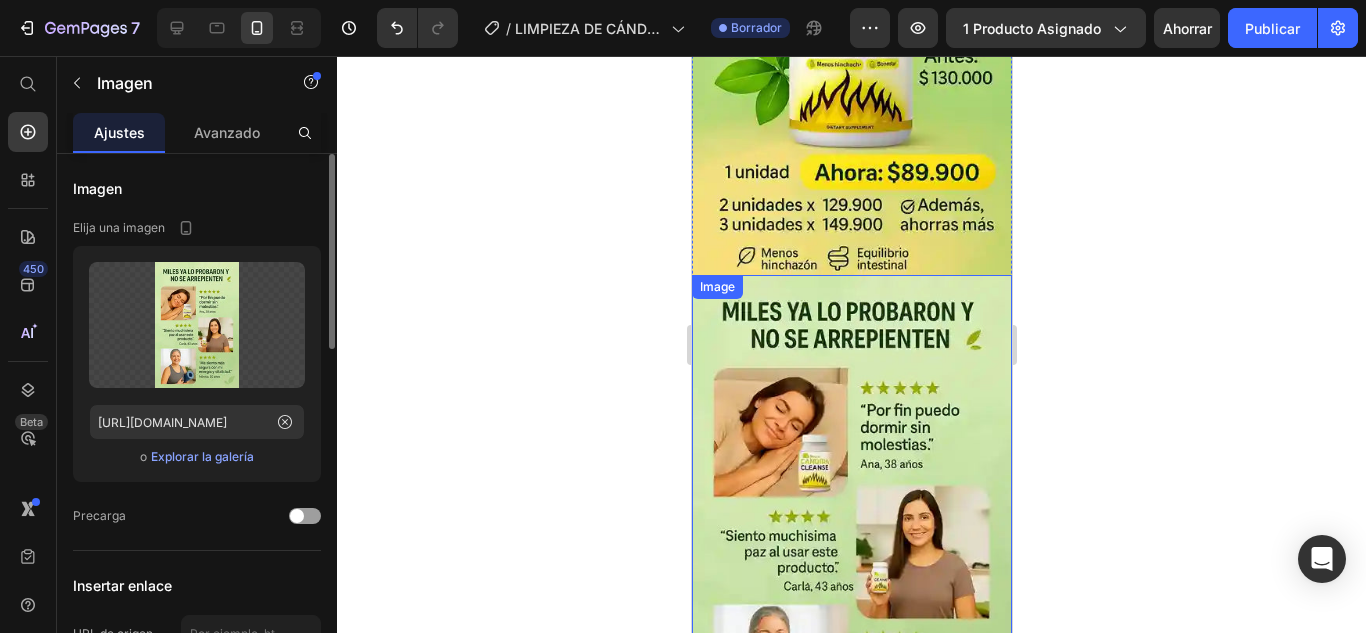 click at bounding box center (851, 515) 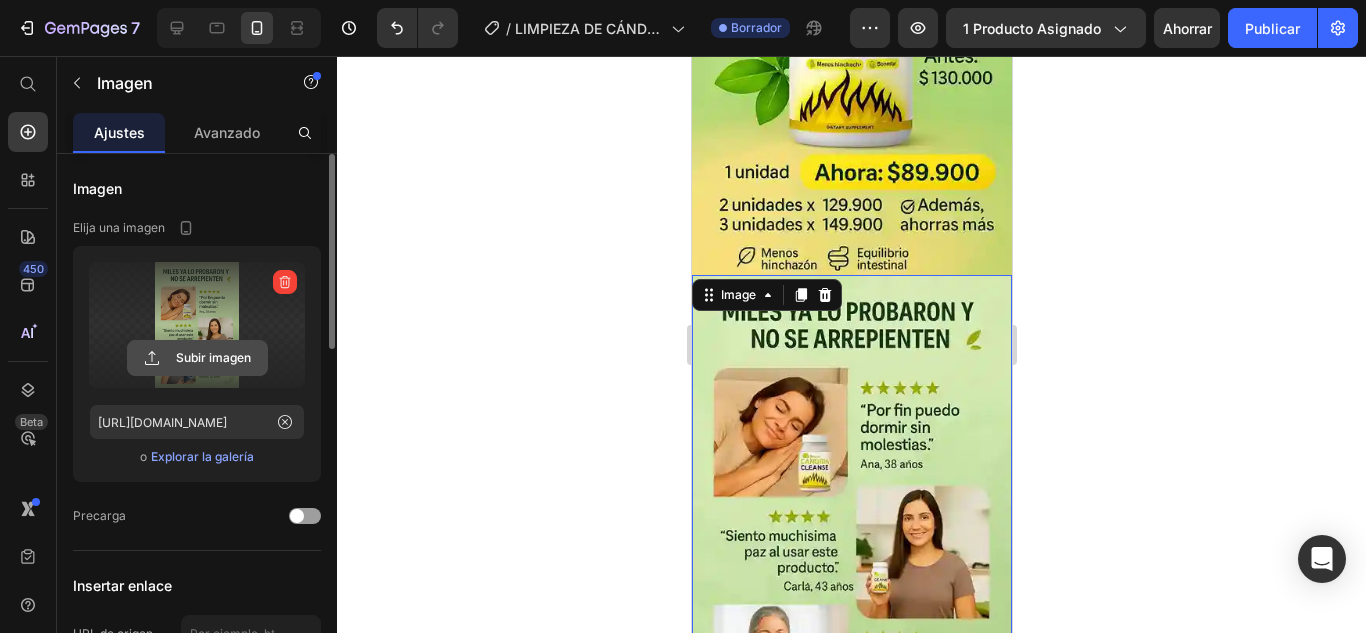 click 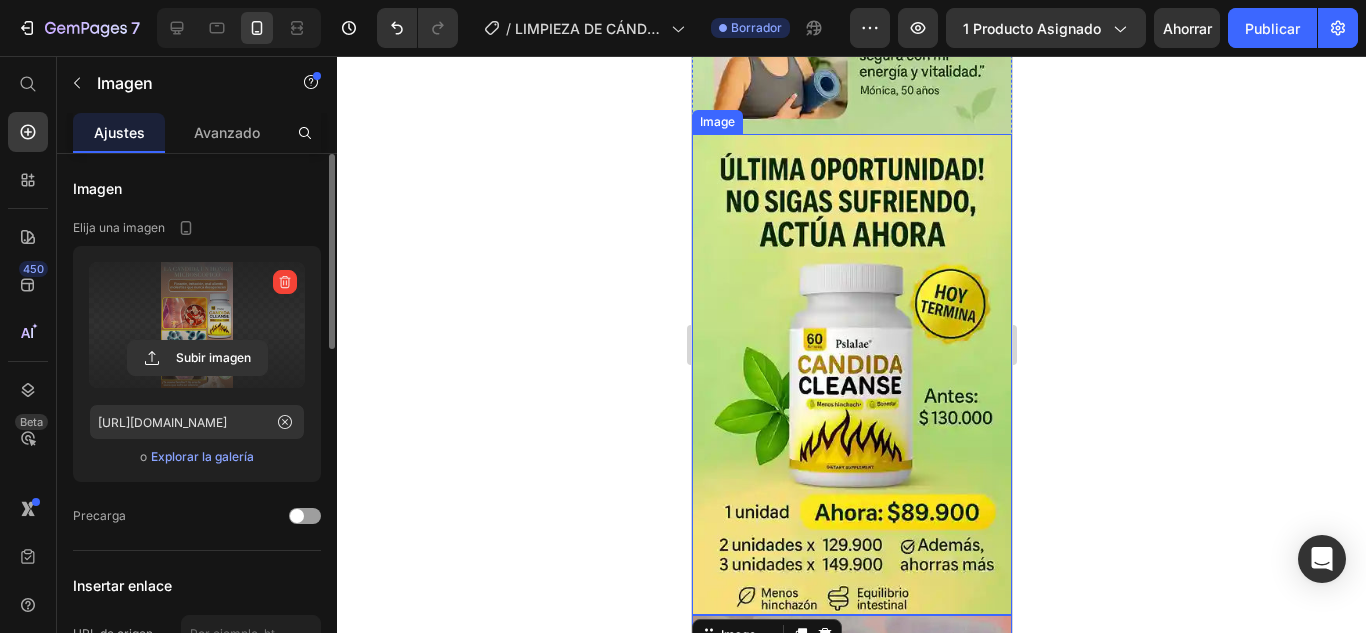 scroll, scrollTop: 4528, scrollLeft: 0, axis: vertical 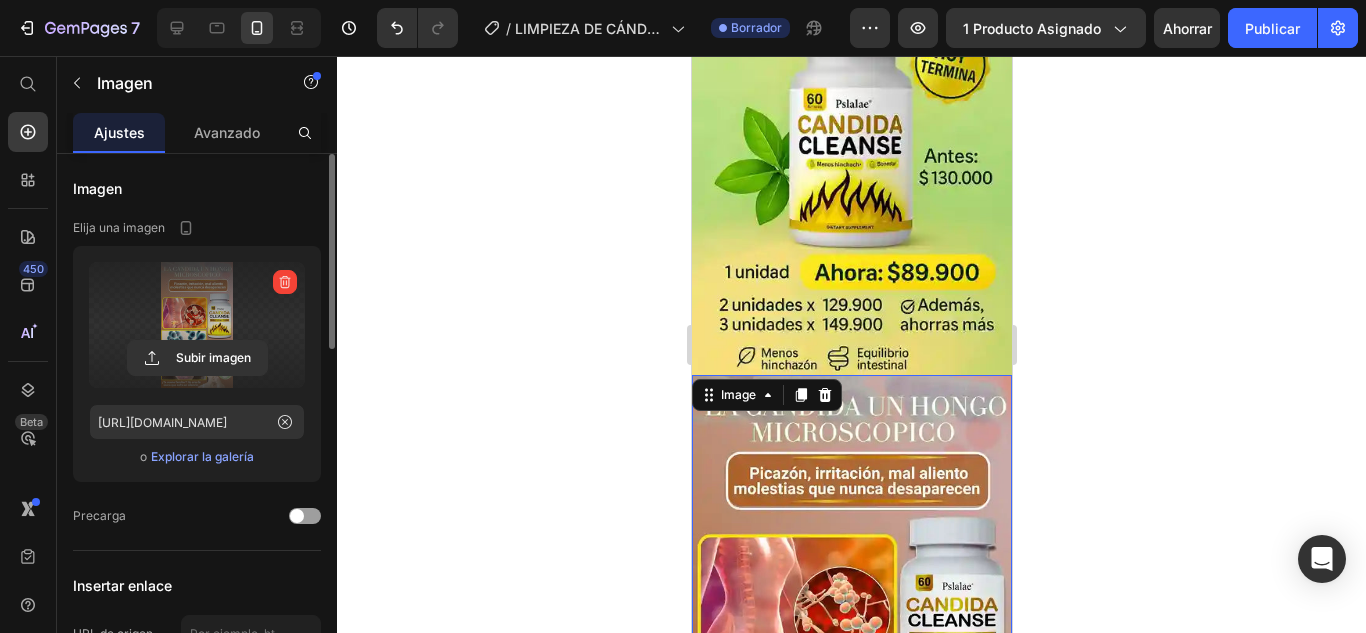click at bounding box center [851, 659] 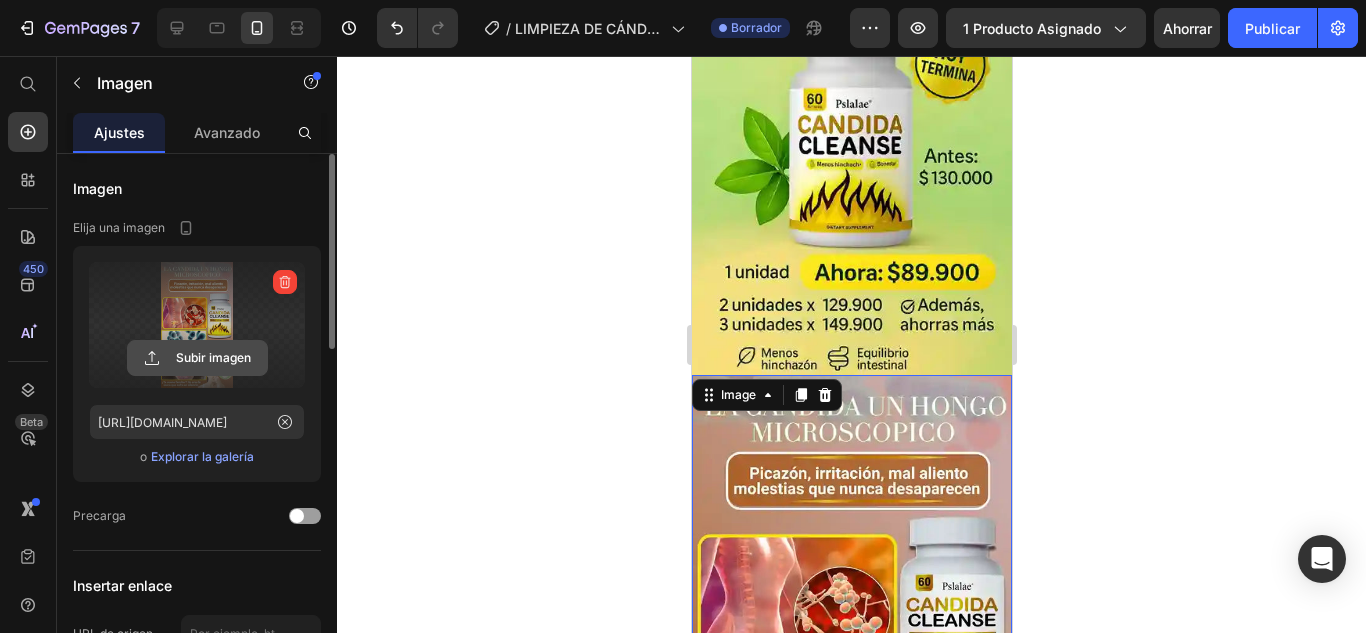 click 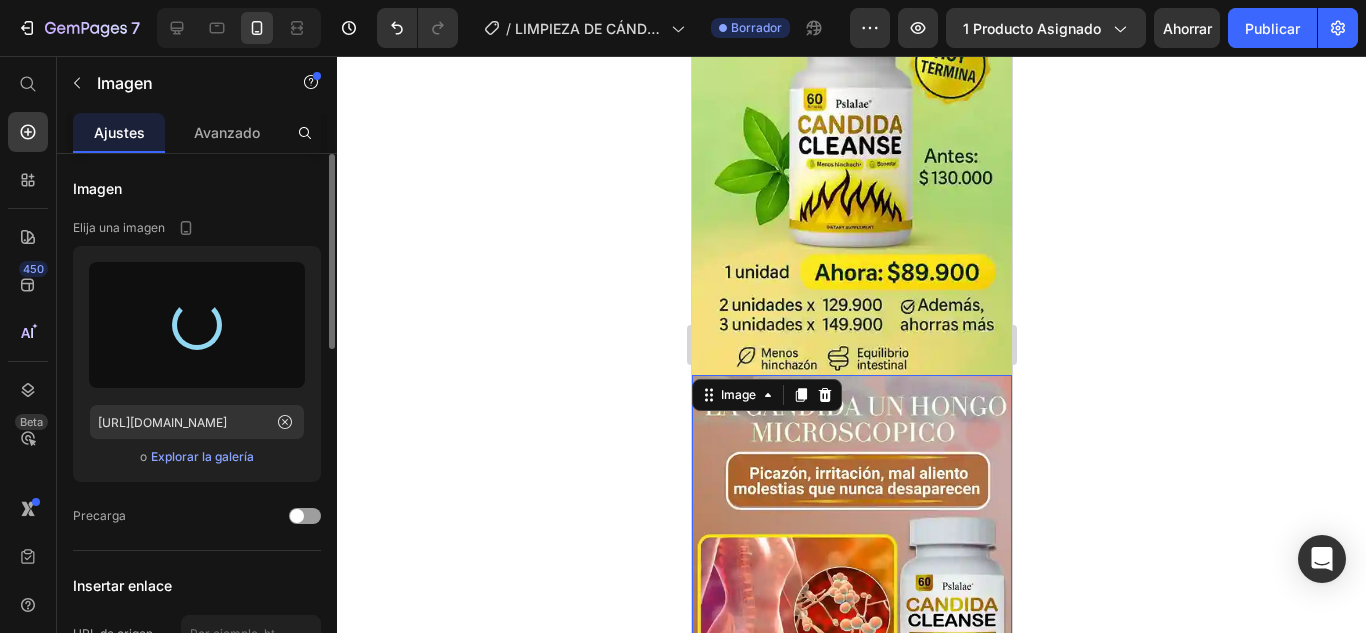 type on "[URL][DOMAIN_NAME]" 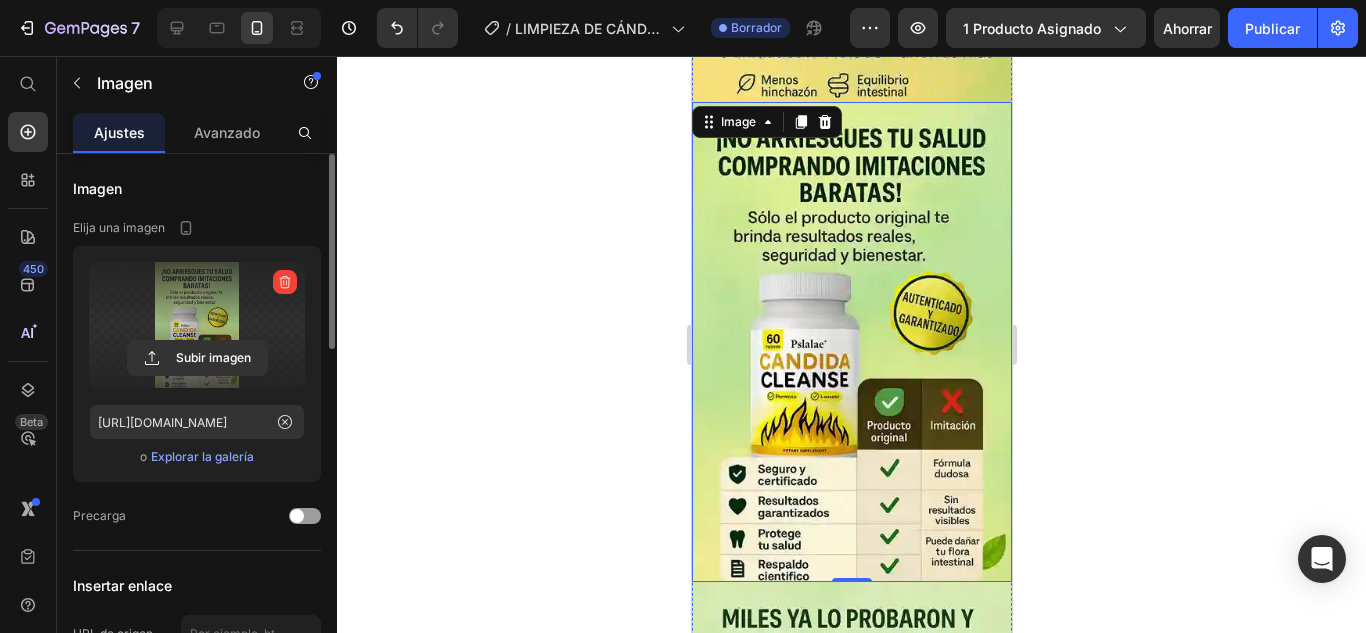 scroll, scrollTop: 4800, scrollLeft: 0, axis: vertical 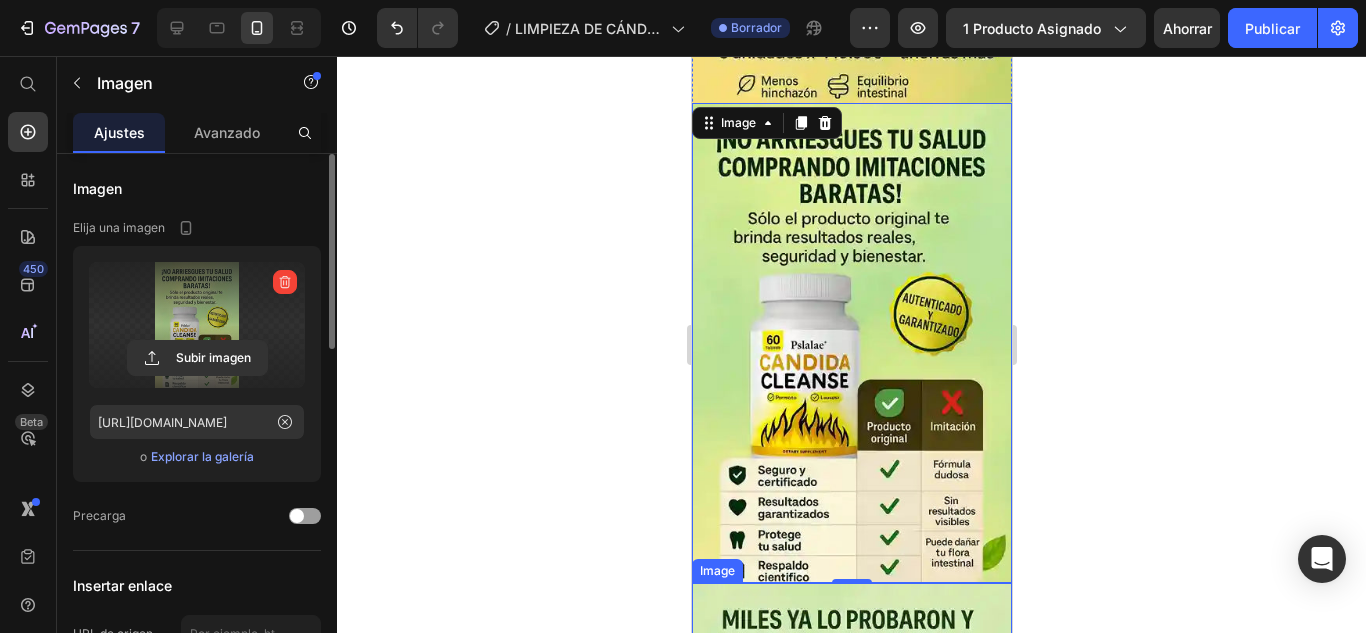 click at bounding box center (851, 823) 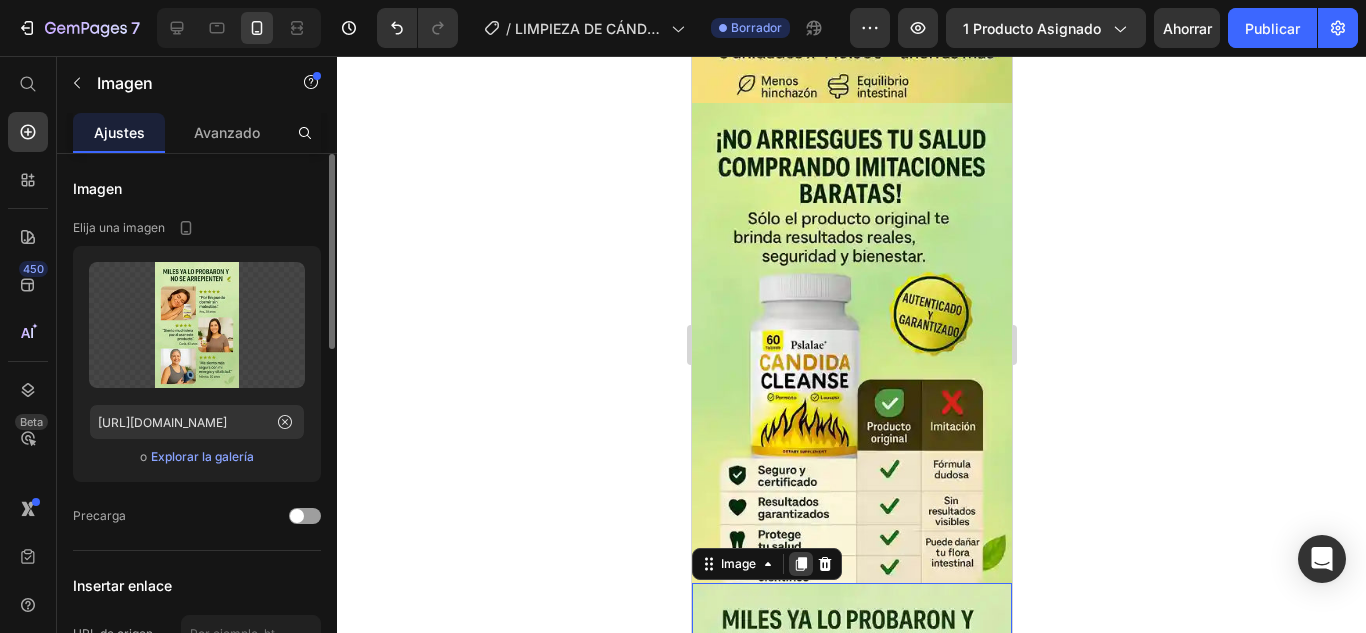 click 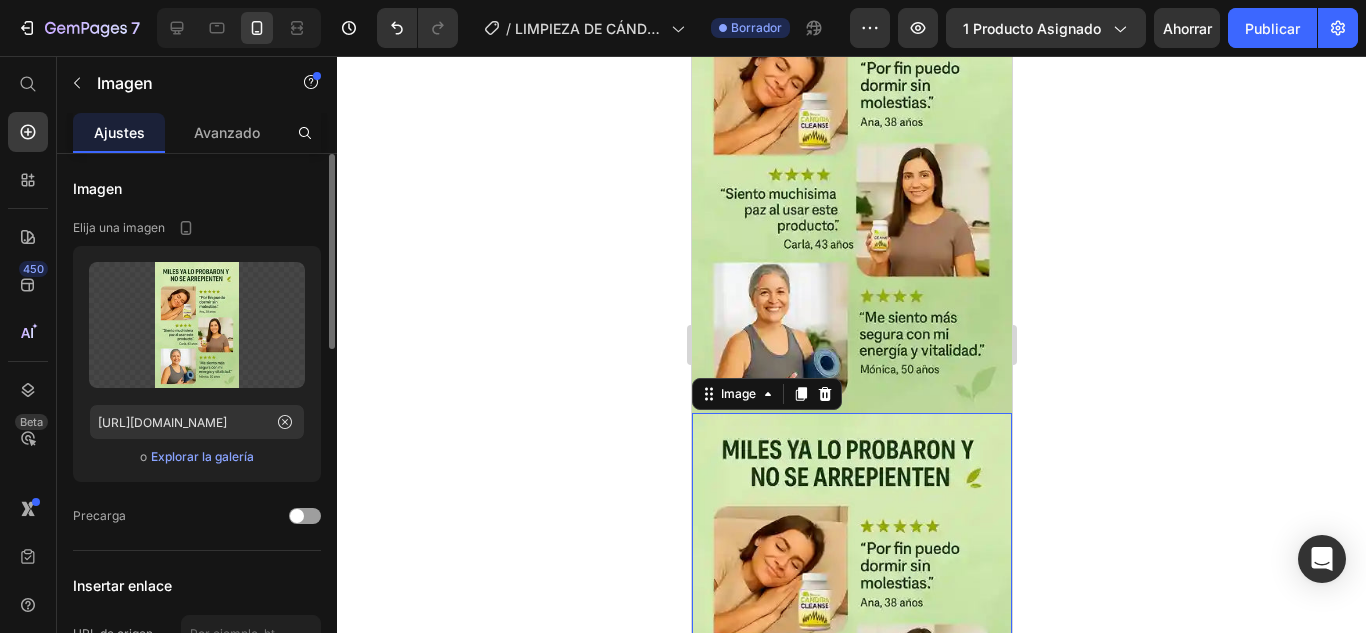 scroll, scrollTop: 5486, scrollLeft: 0, axis: vertical 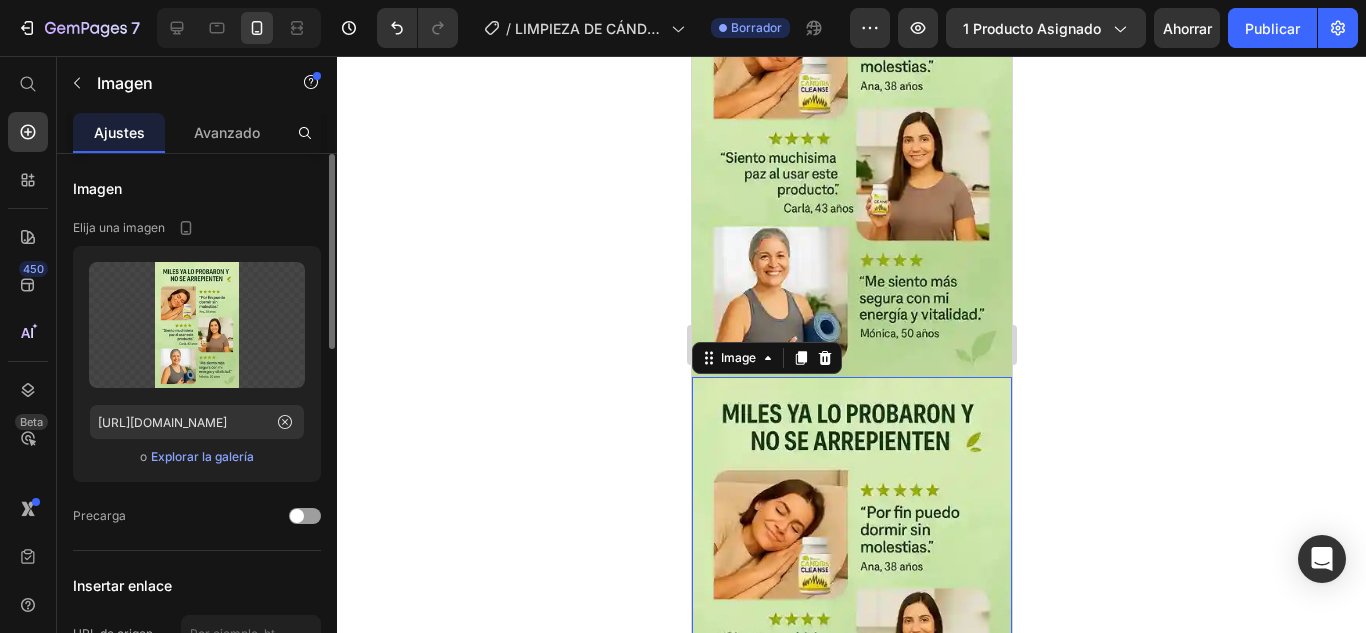 click at bounding box center (851, 617) 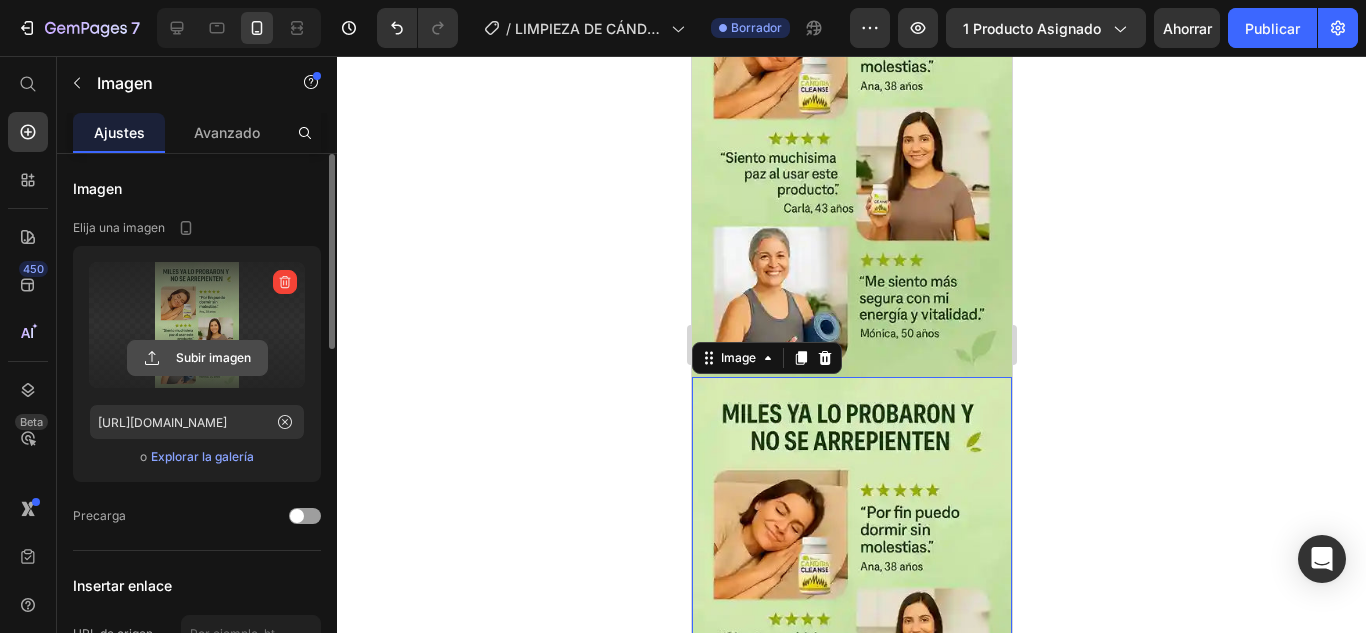 click 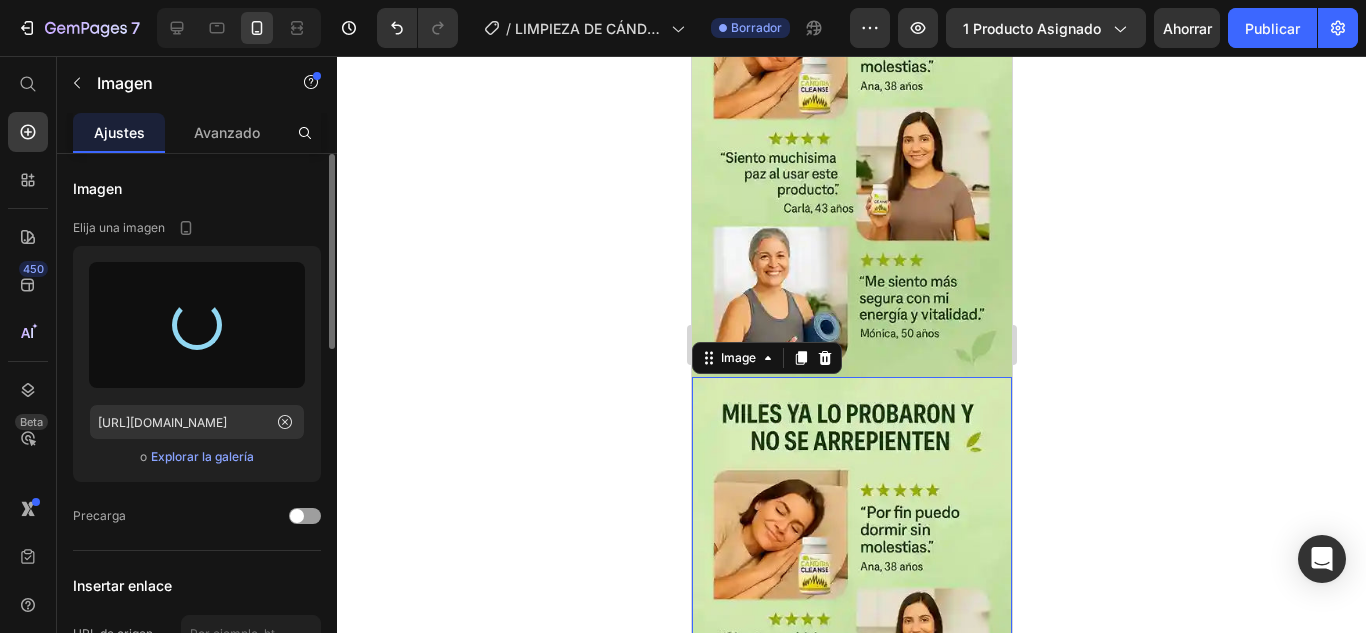 type on "[URL][DOMAIN_NAME]" 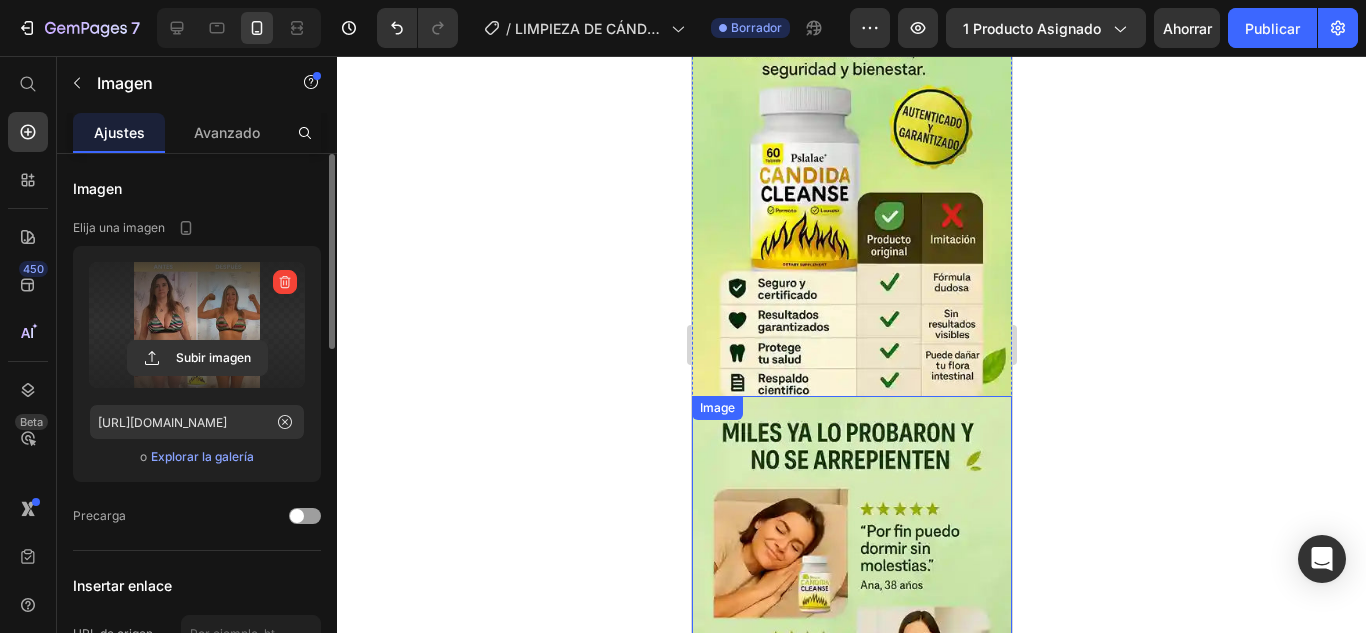 scroll, scrollTop: 4986, scrollLeft: 0, axis: vertical 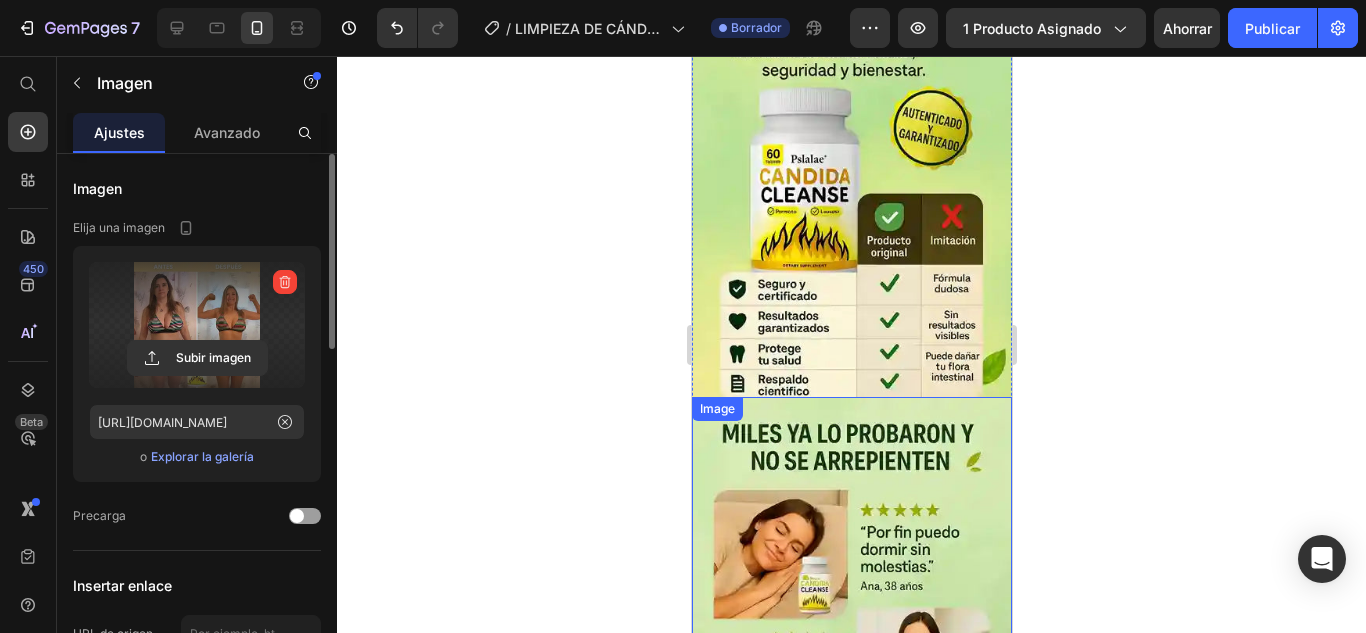 click at bounding box center (851, 637) 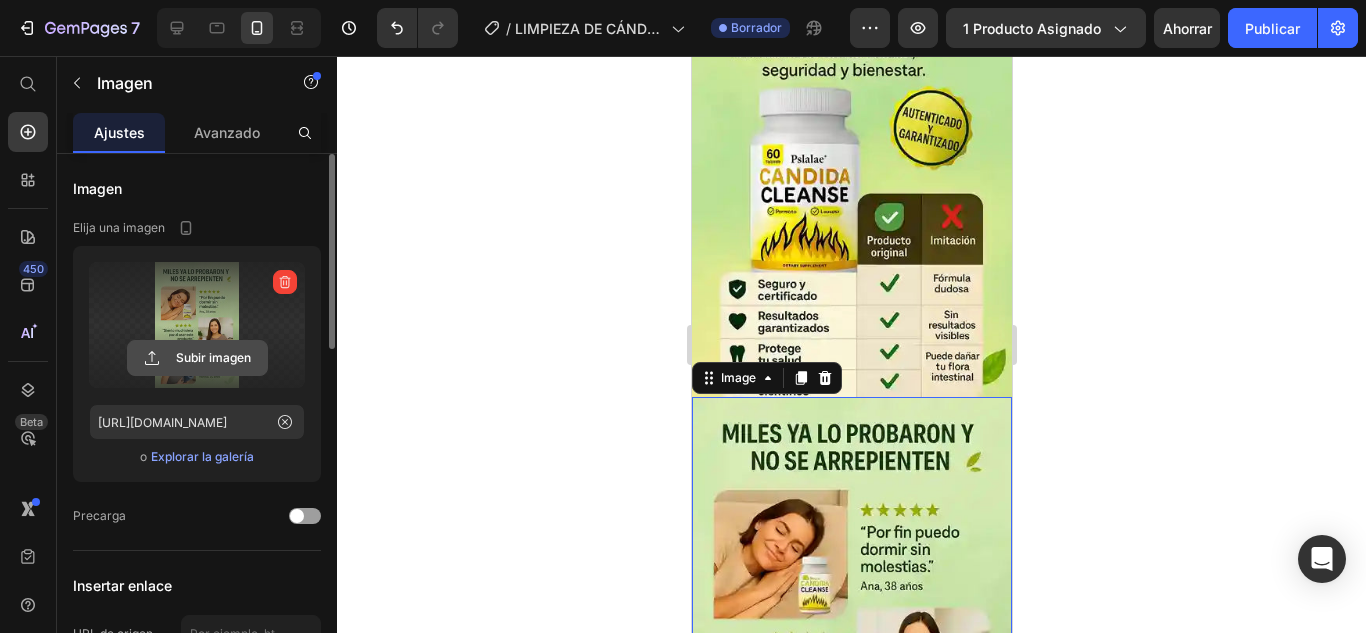 click 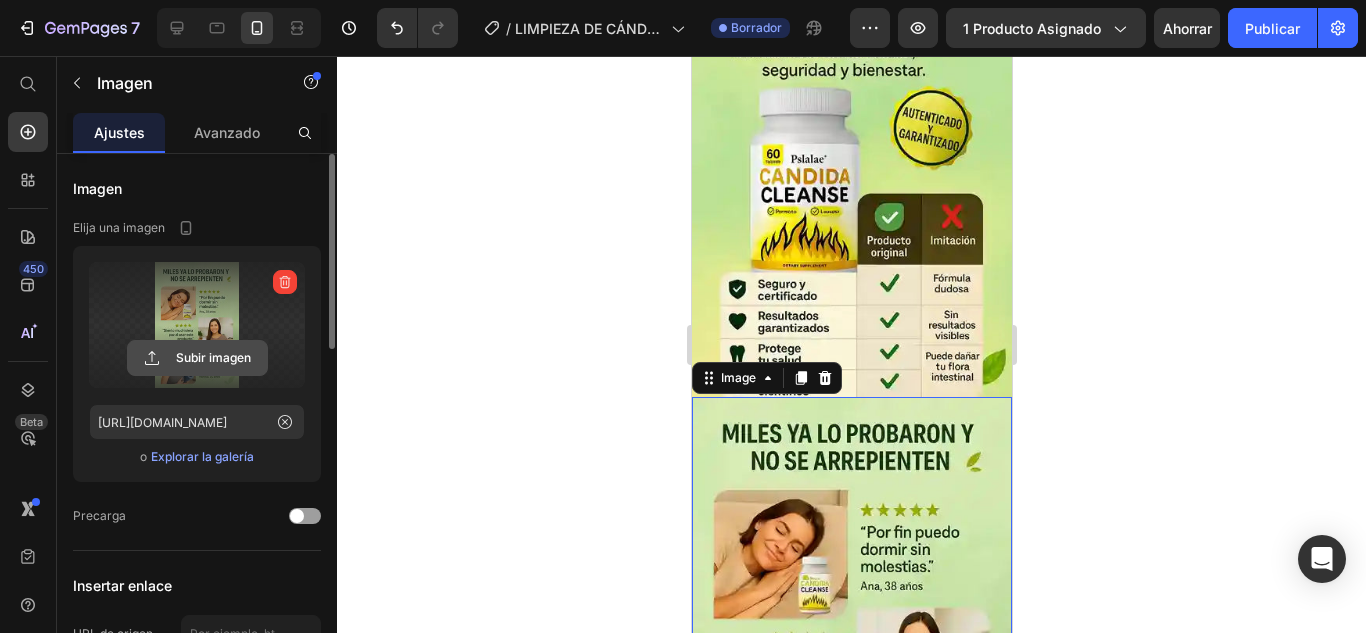type on "[URL][DOMAIN_NAME]" 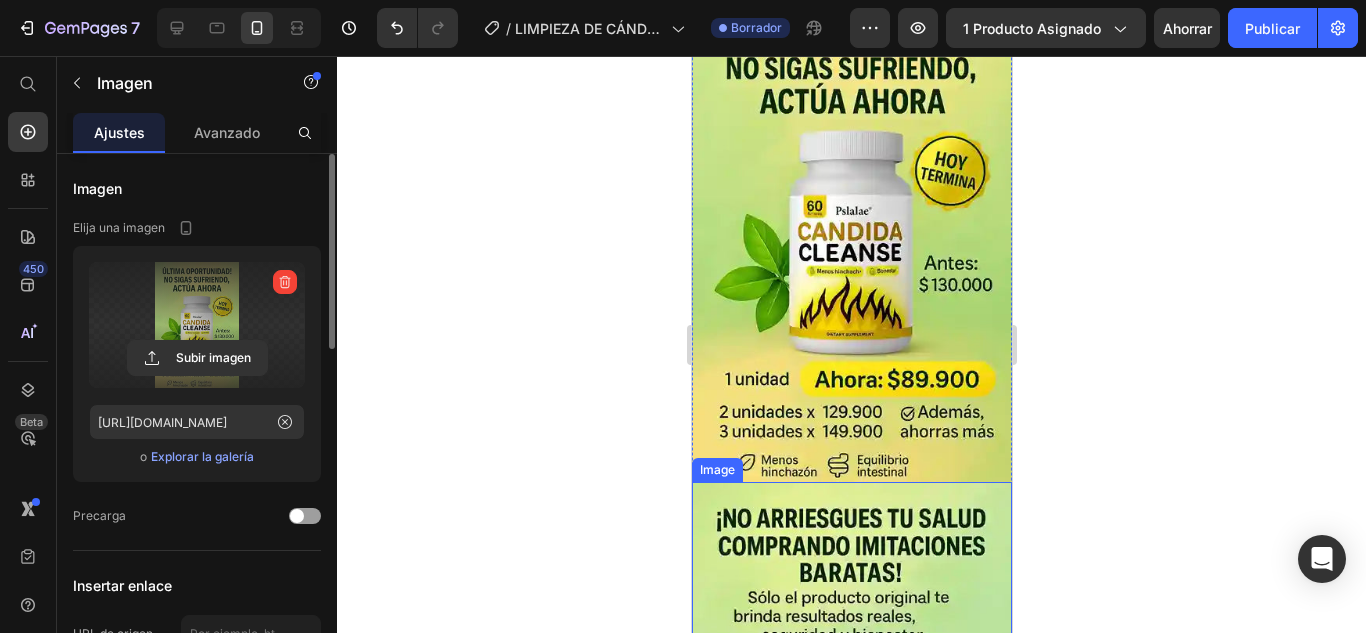 scroll, scrollTop: 4486, scrollLeft: 0, axis: vertical 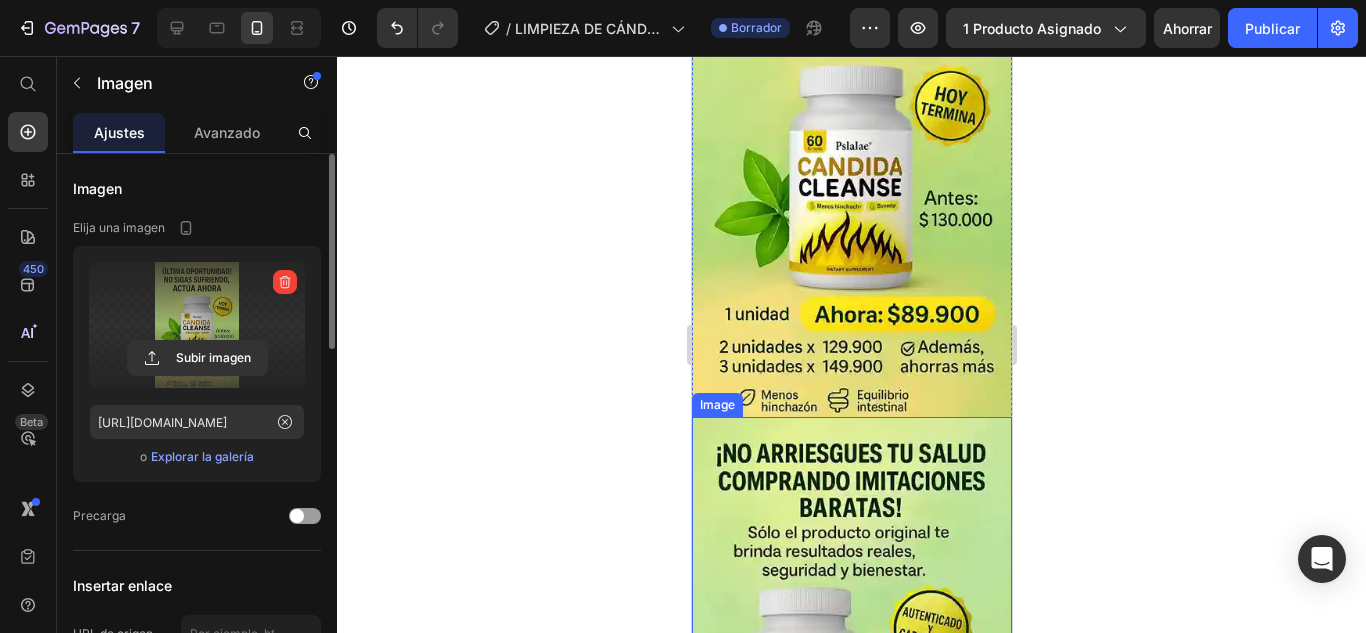 click at bounding box center [851, 657] 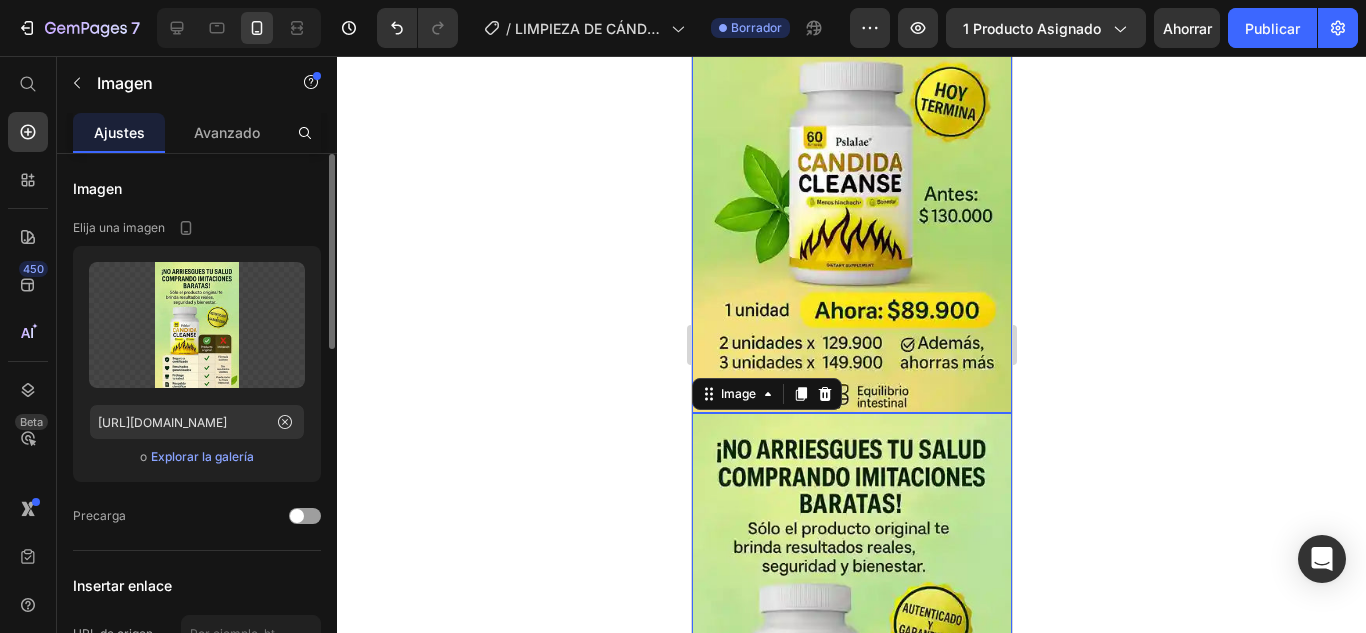 scroll, scrollTop: 4586, scrollLeft: 0, axis: vertical 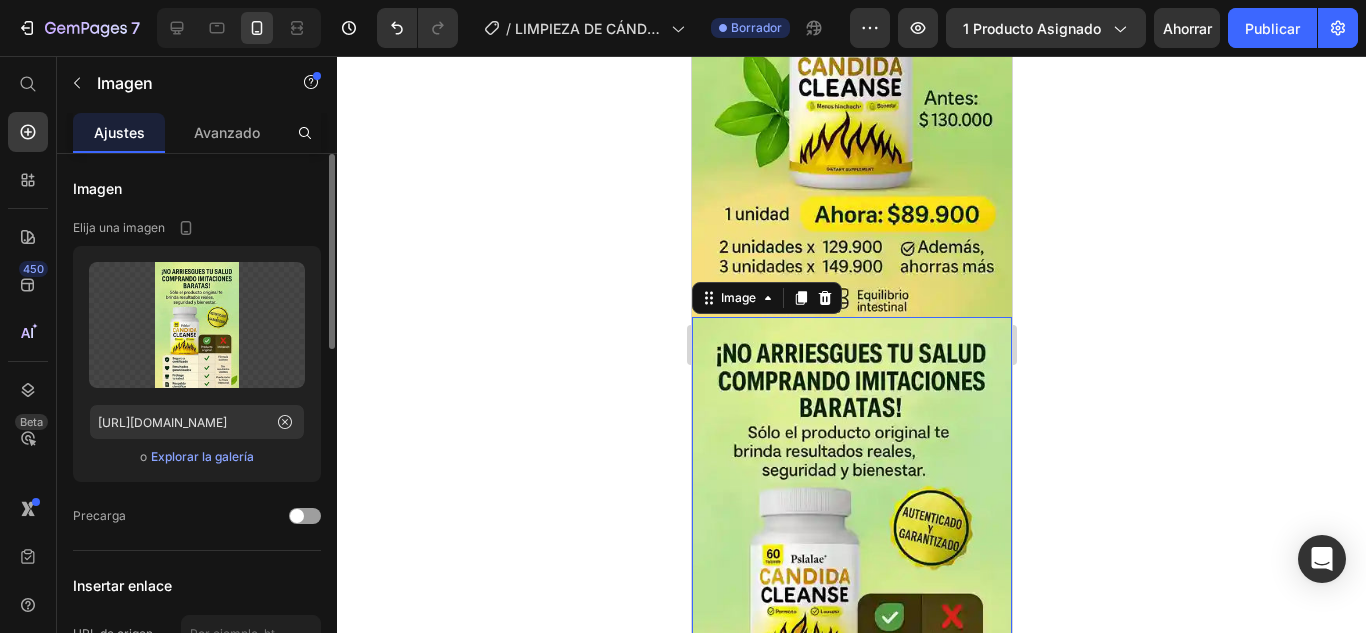 click at bounding box center [851, 557] 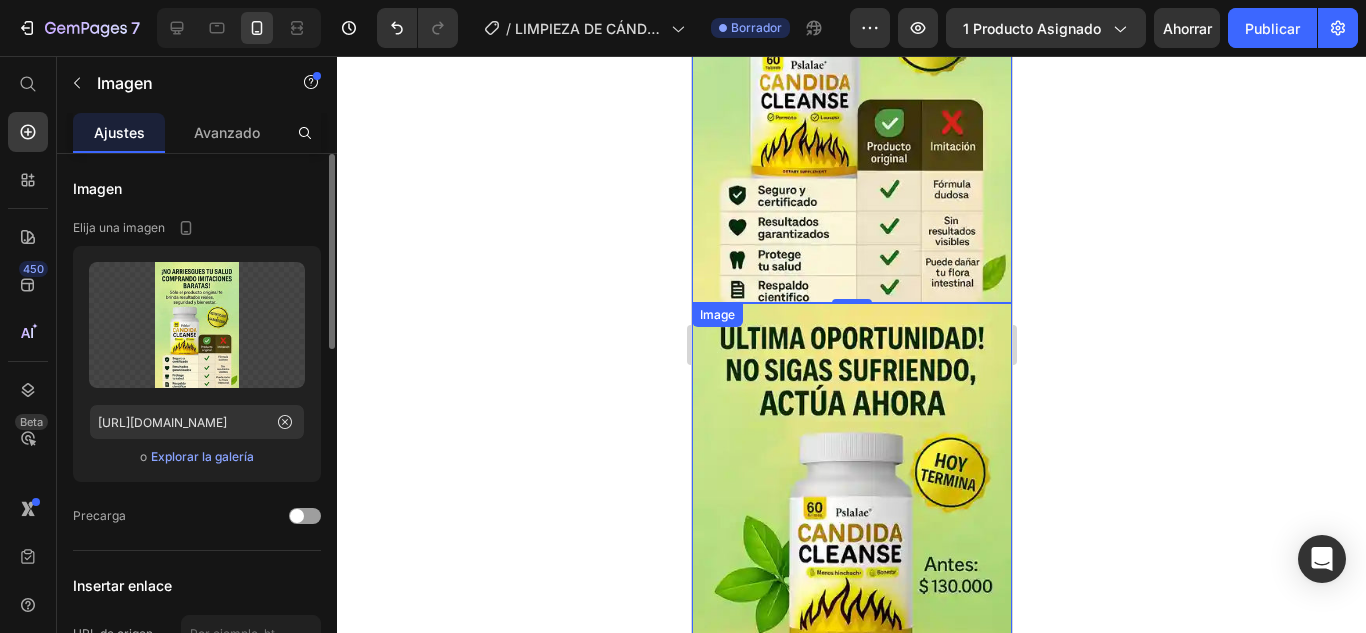 scroll, scrollTop: 5086, scrollLeft: 0, axis: vertical 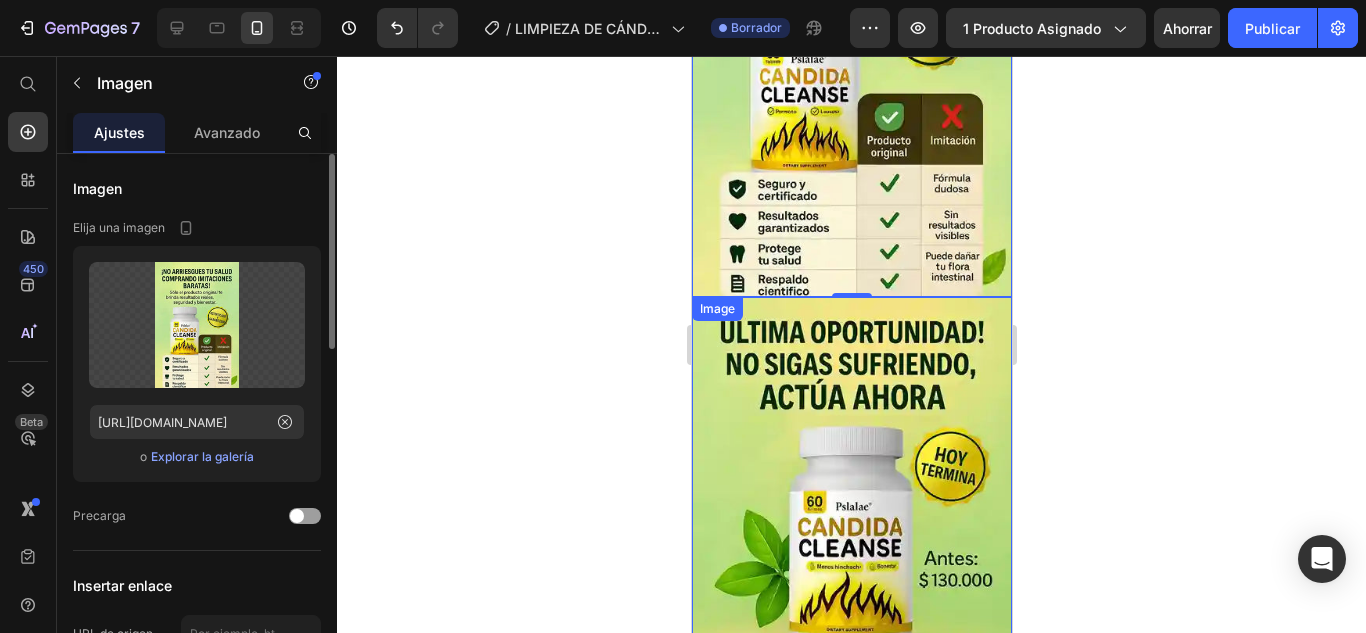click at bounding box center (851, 537) 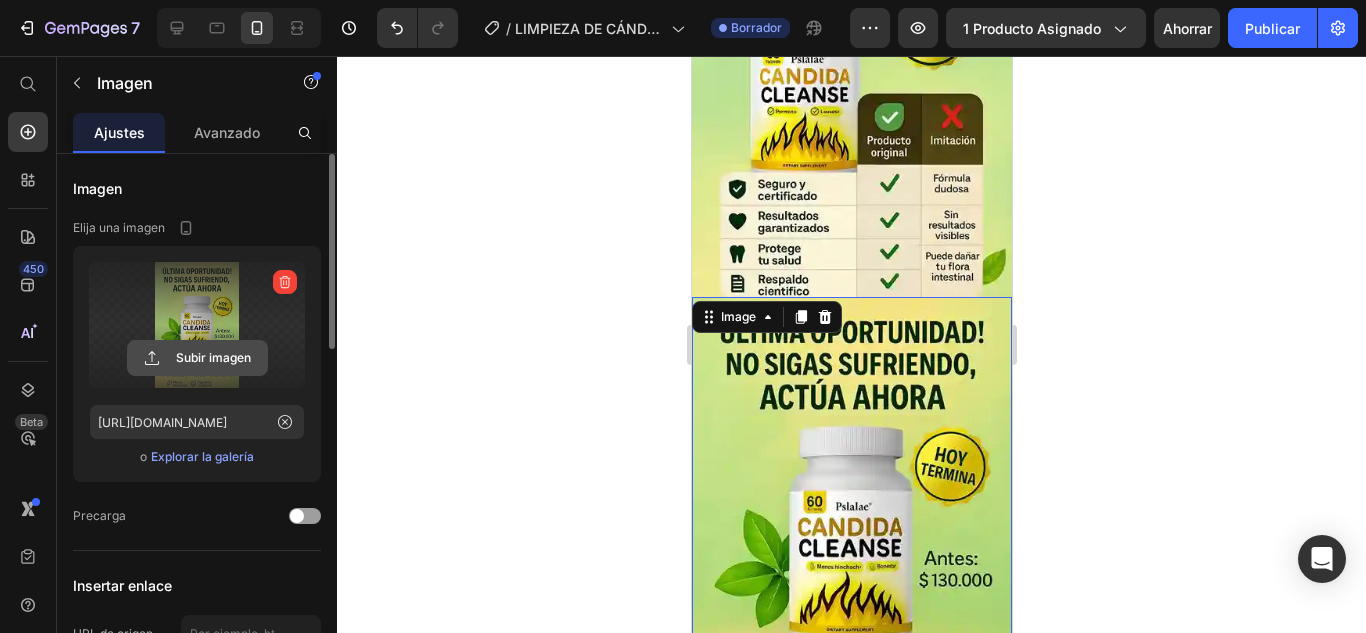 click 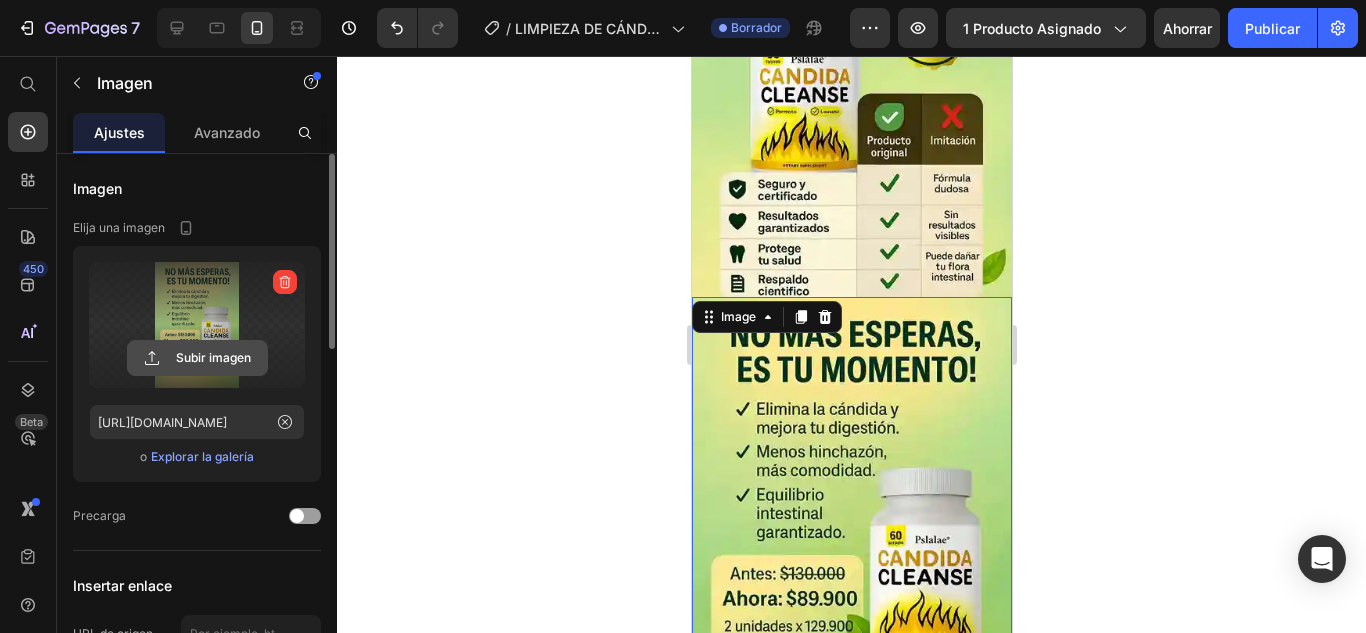 click 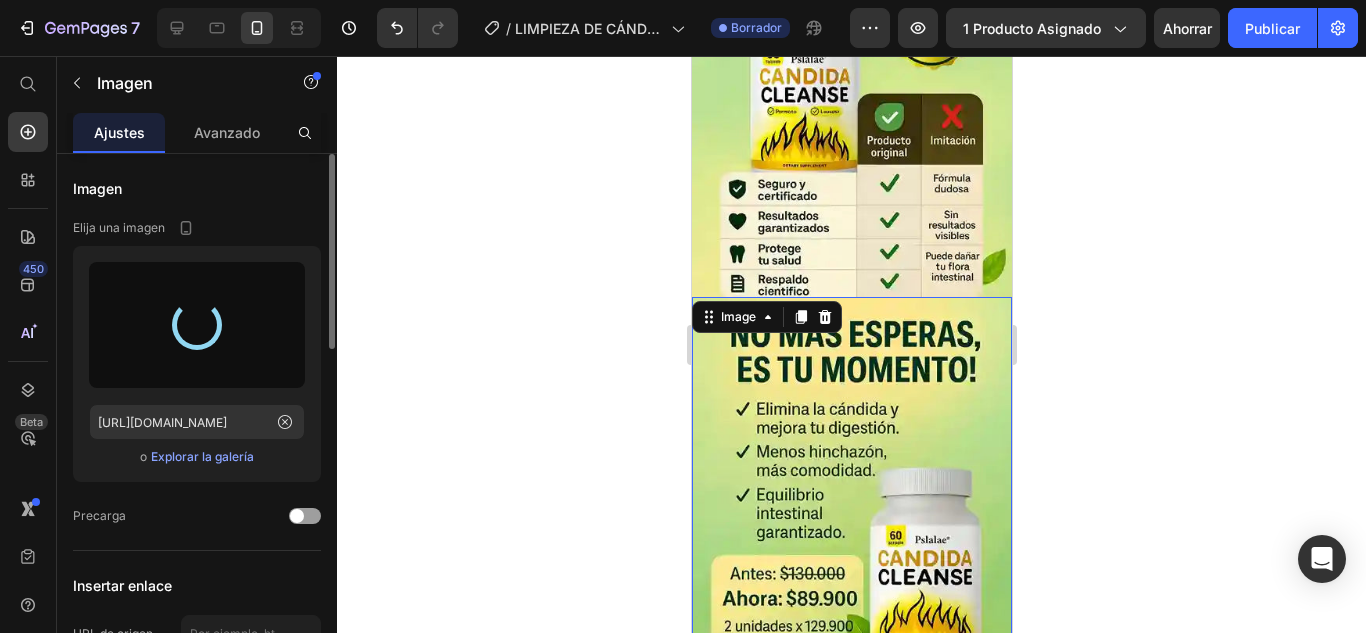 type on "[URL][DOMAIN_NAME]" 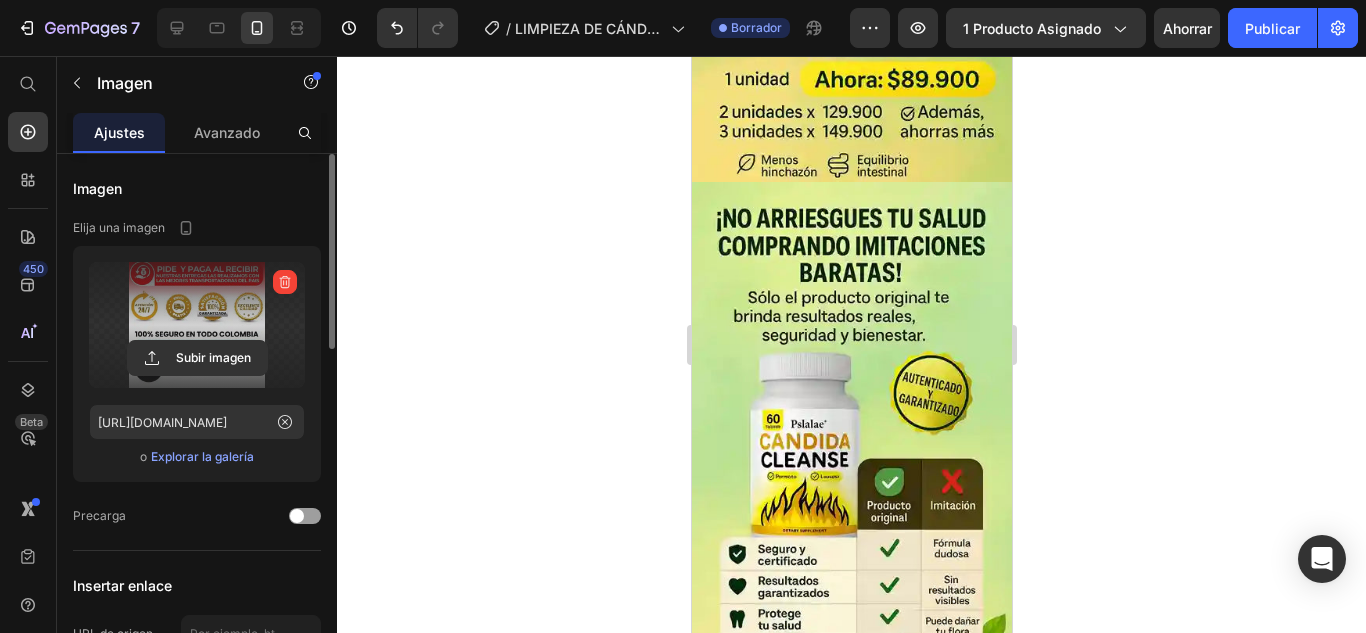 scroll, scrollTop: 4886, scrollLeft: 0, axis: vertical 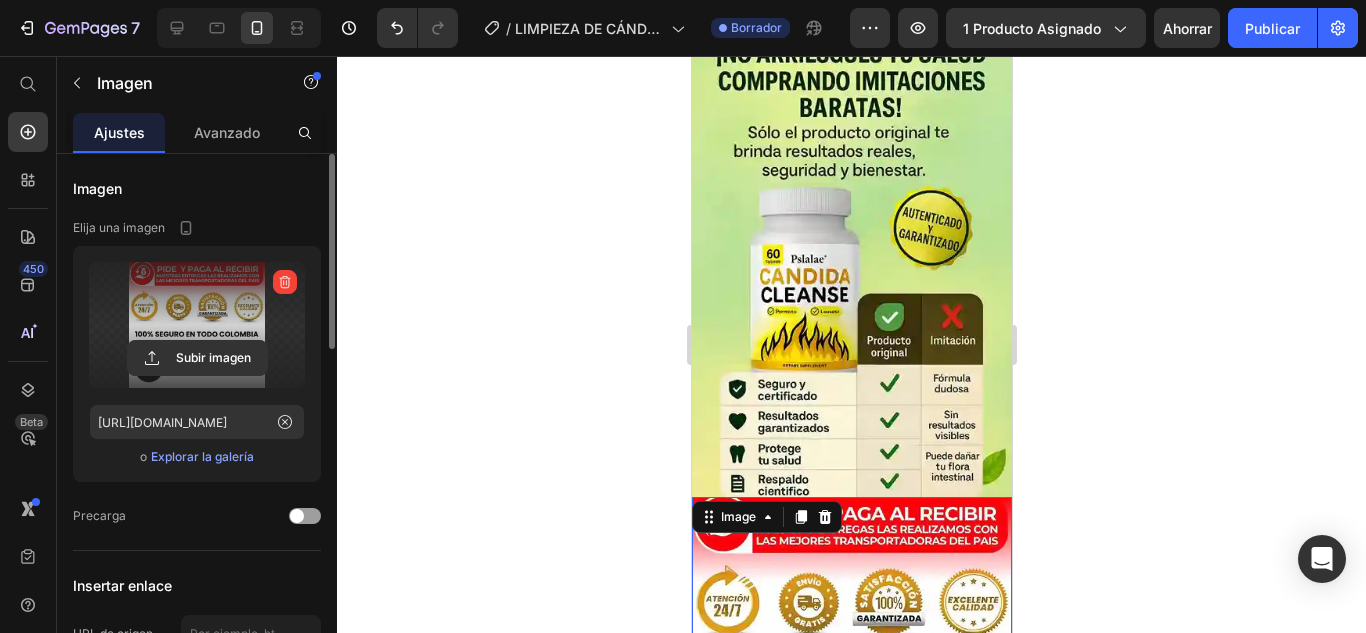 click at bounding box center (851, 646) 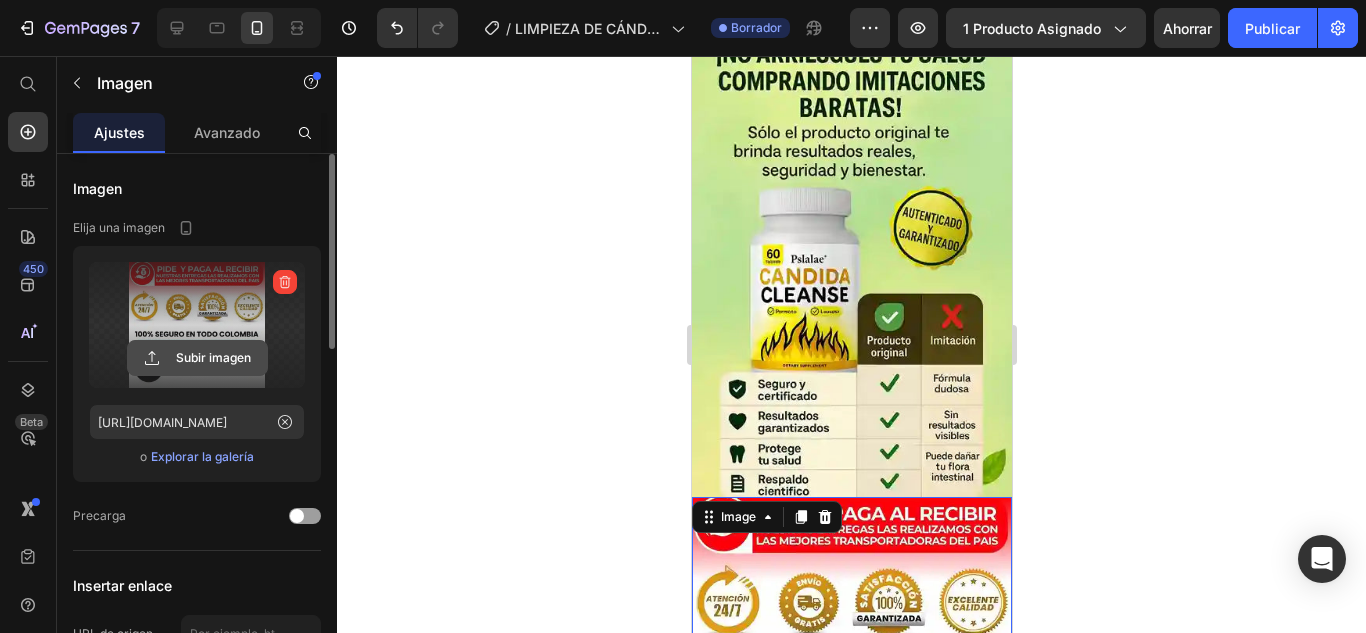 click 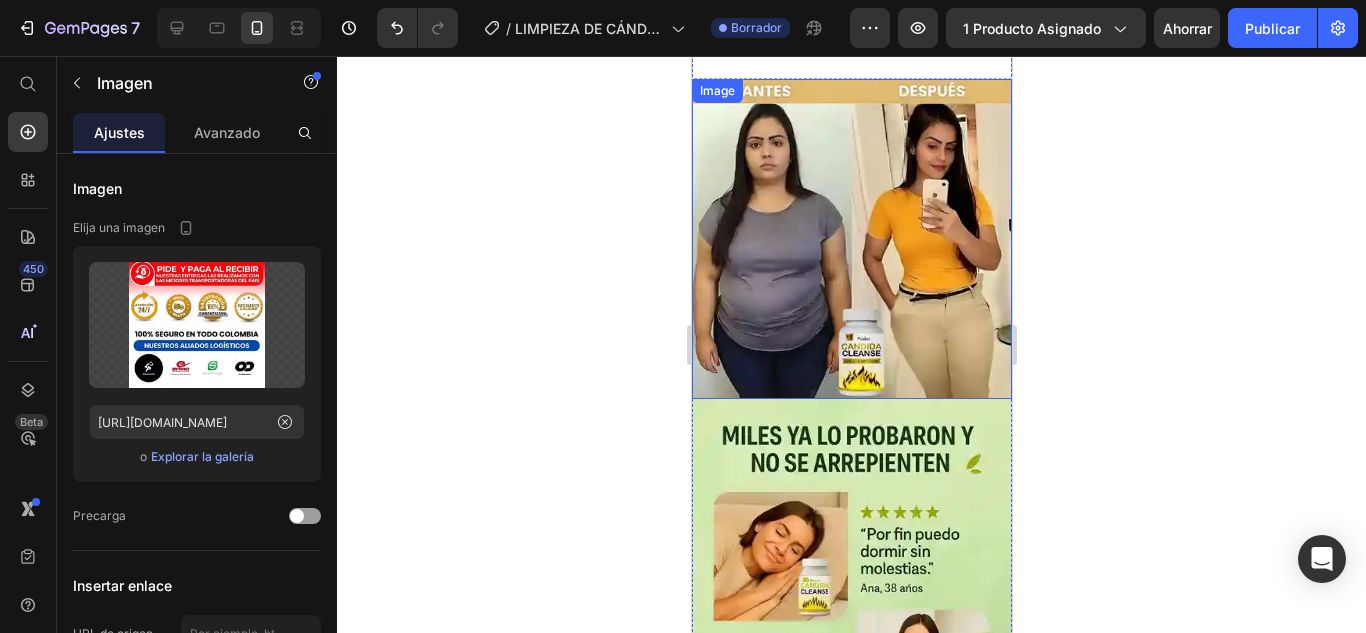 scroll, scrollTop: 3600, scrollLeft: 0, axis: vertical 